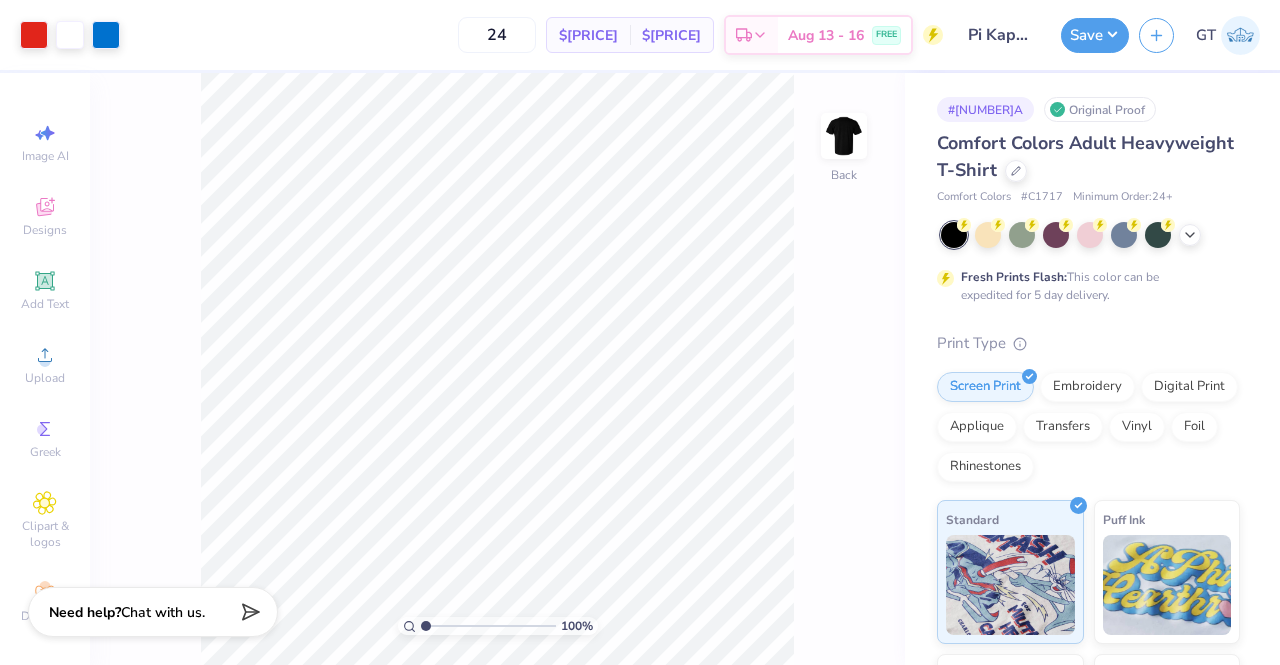 scroll, scrollTop: 0, scrollLeft: 0, axis: both 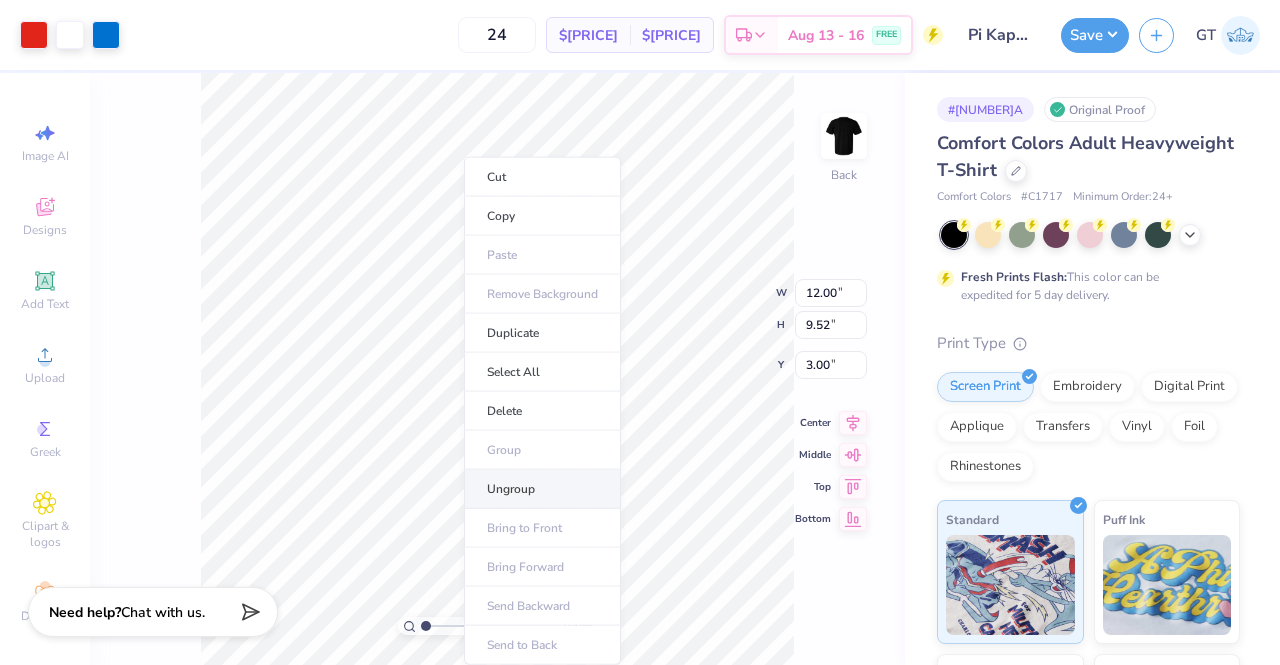 click on "Ungroup" at bounding box center (542, 489) 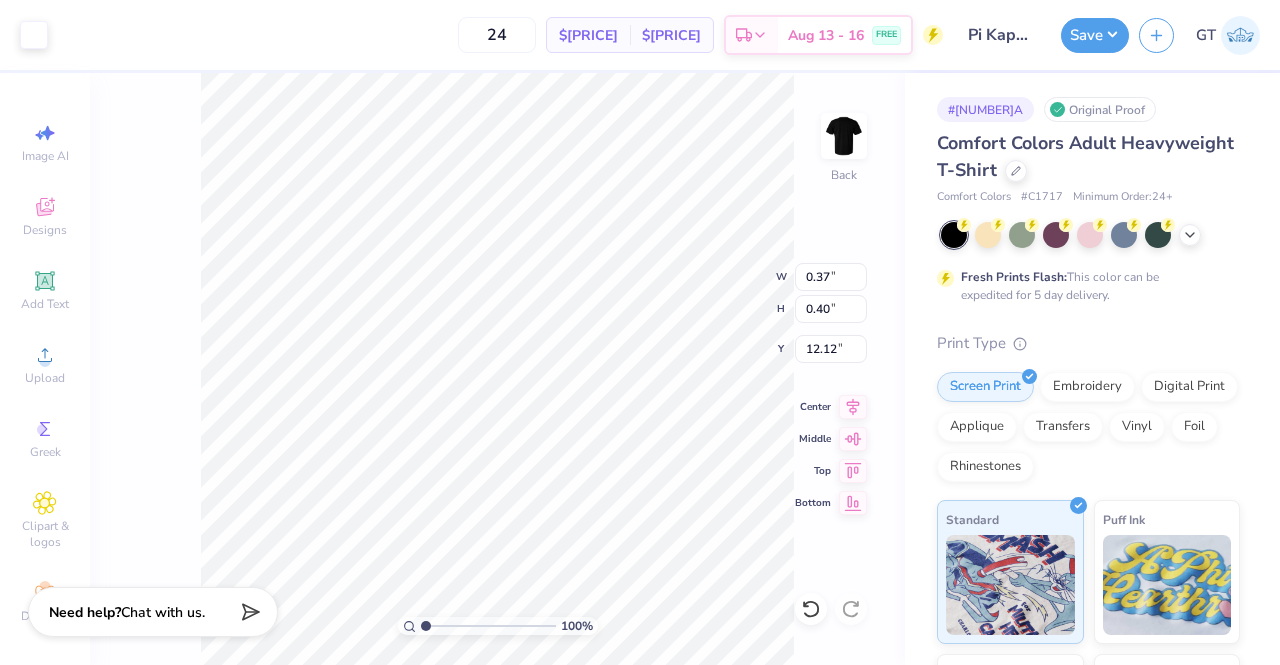 type on "0.41" 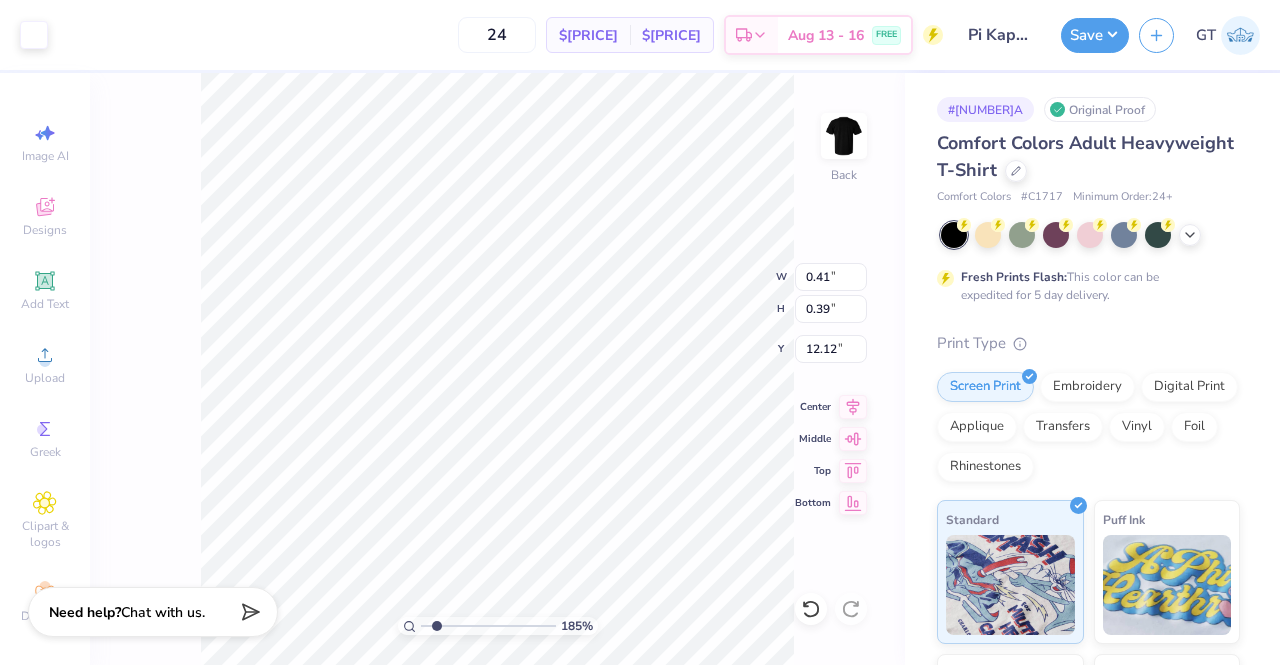 type on "1.85324172341728" 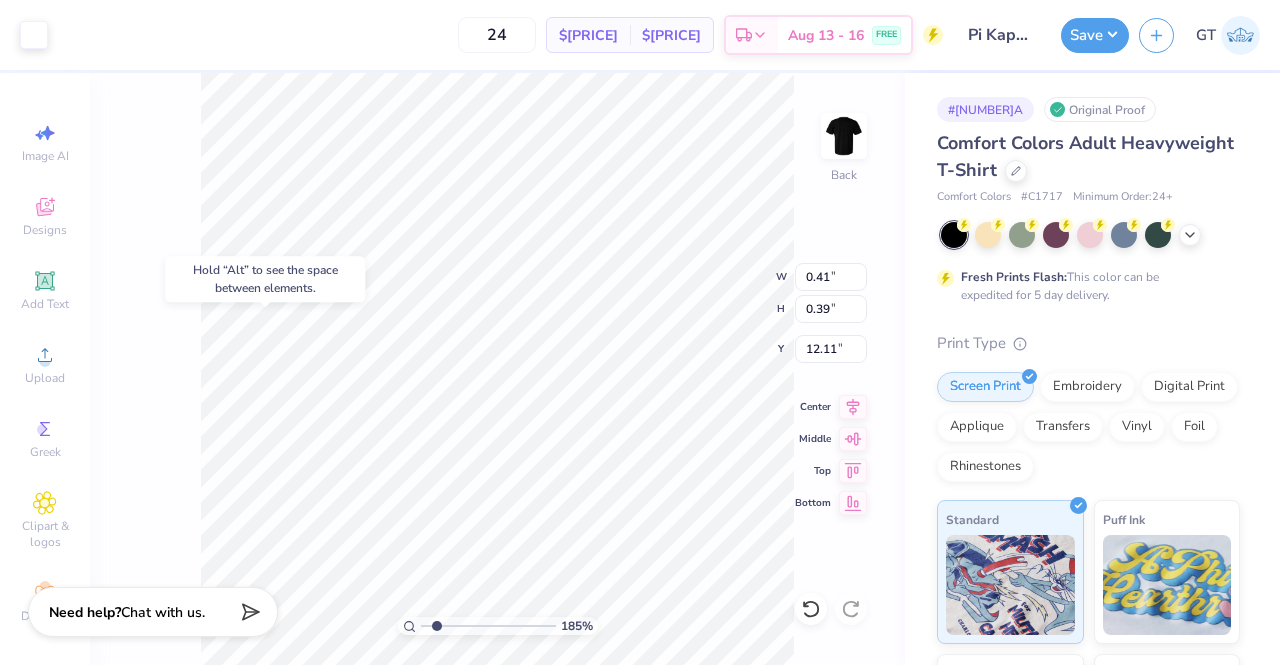 type on "1.85324172341728" 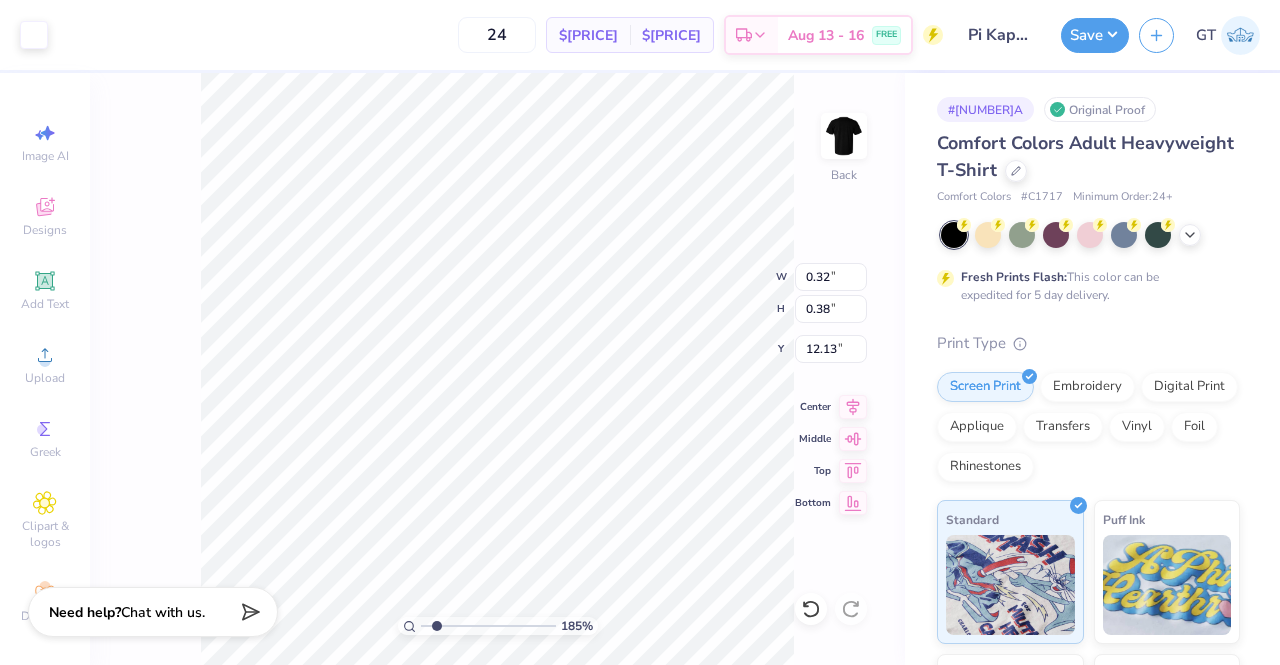 type on "1.85324172341728" 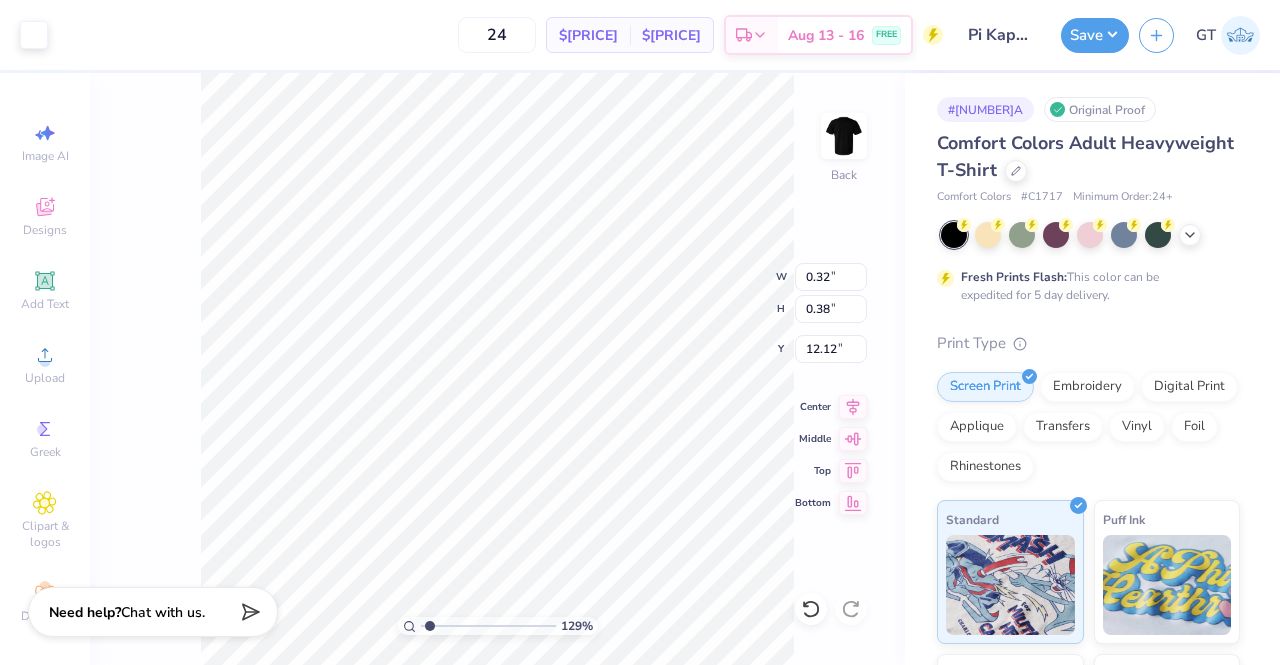 type on "1.29449310155866" 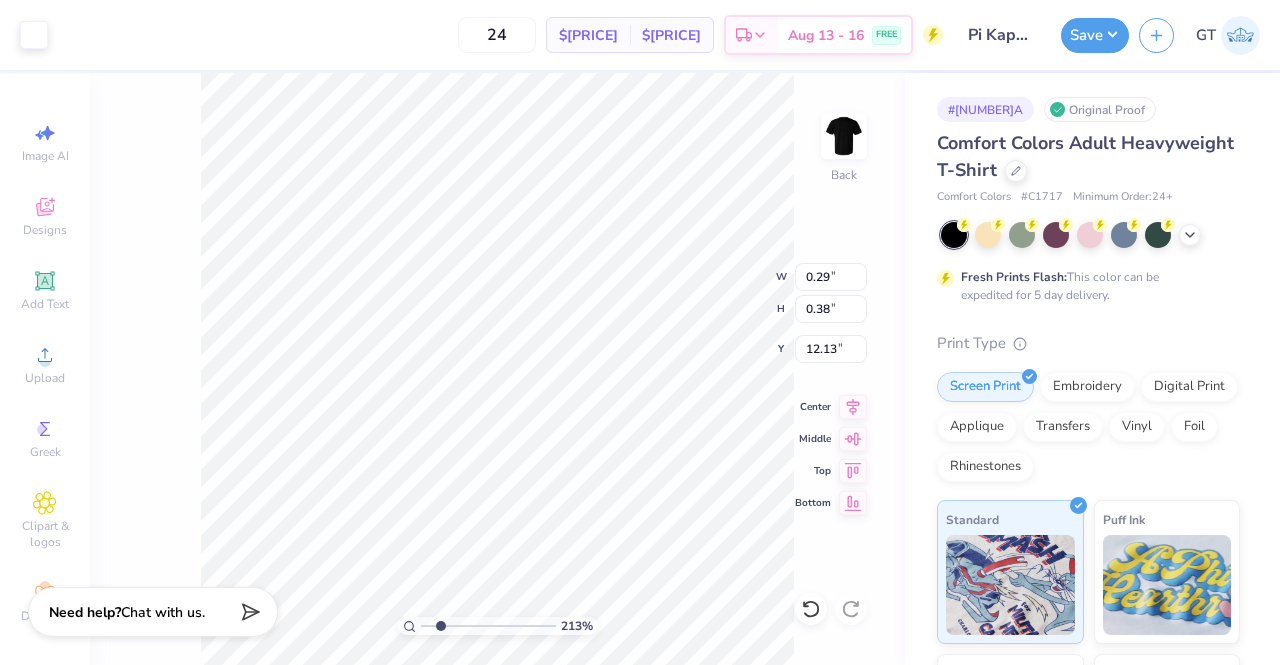 type on "2.13343224585567" 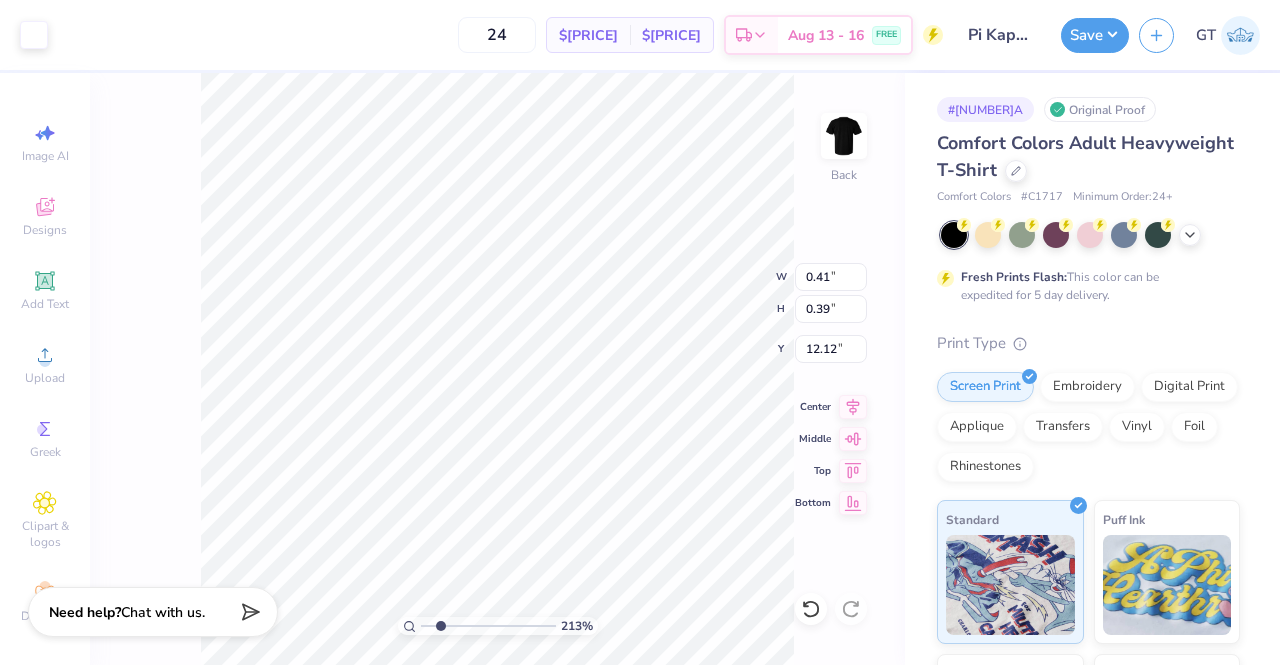 type on "2.13343224585567" 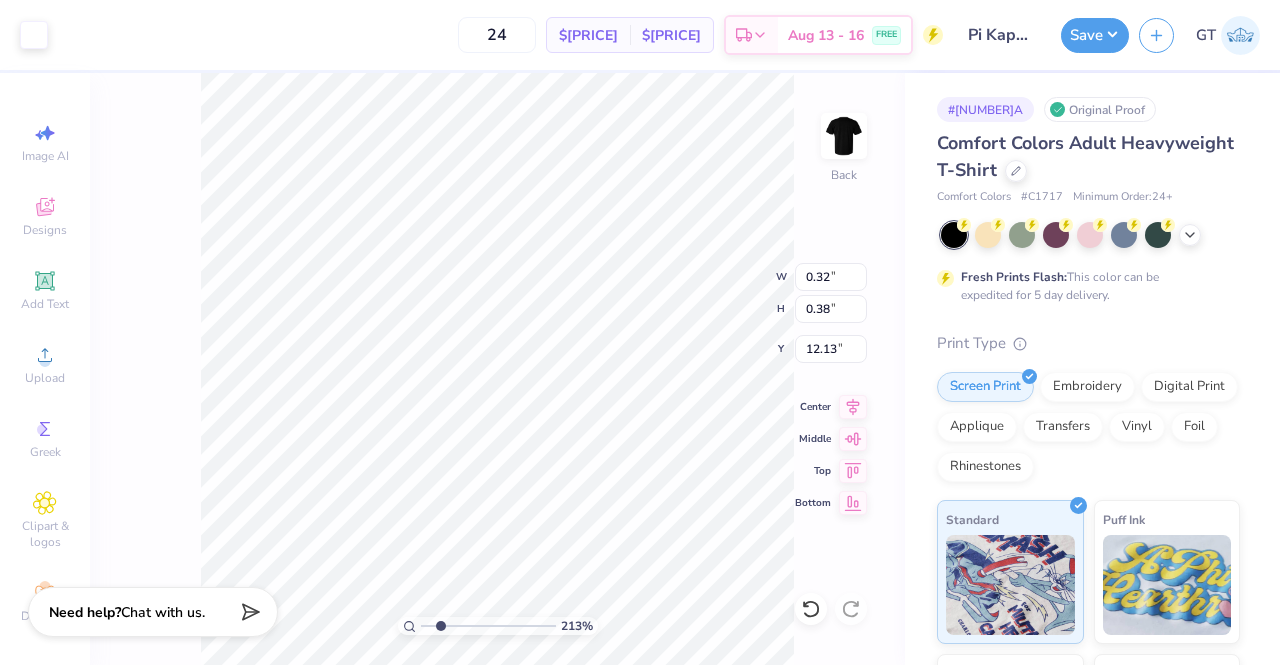 type on "2.13343224585567" 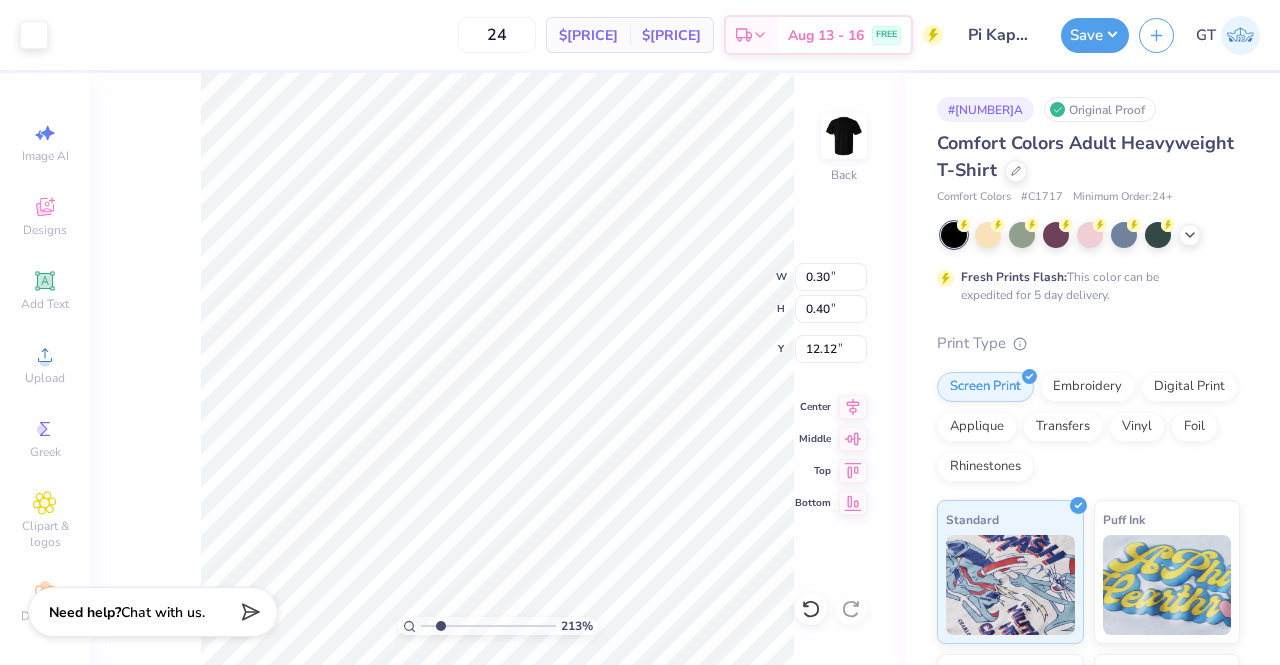 type on "2.13343224585567" 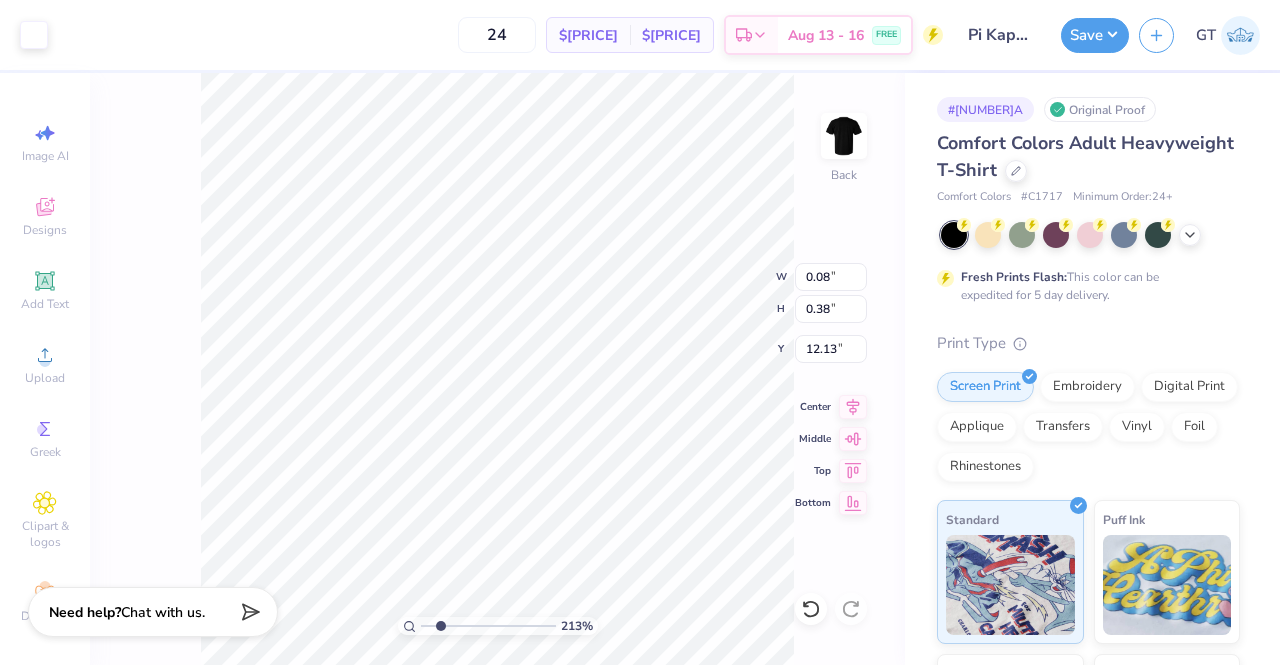 type on "2.13343224585567" 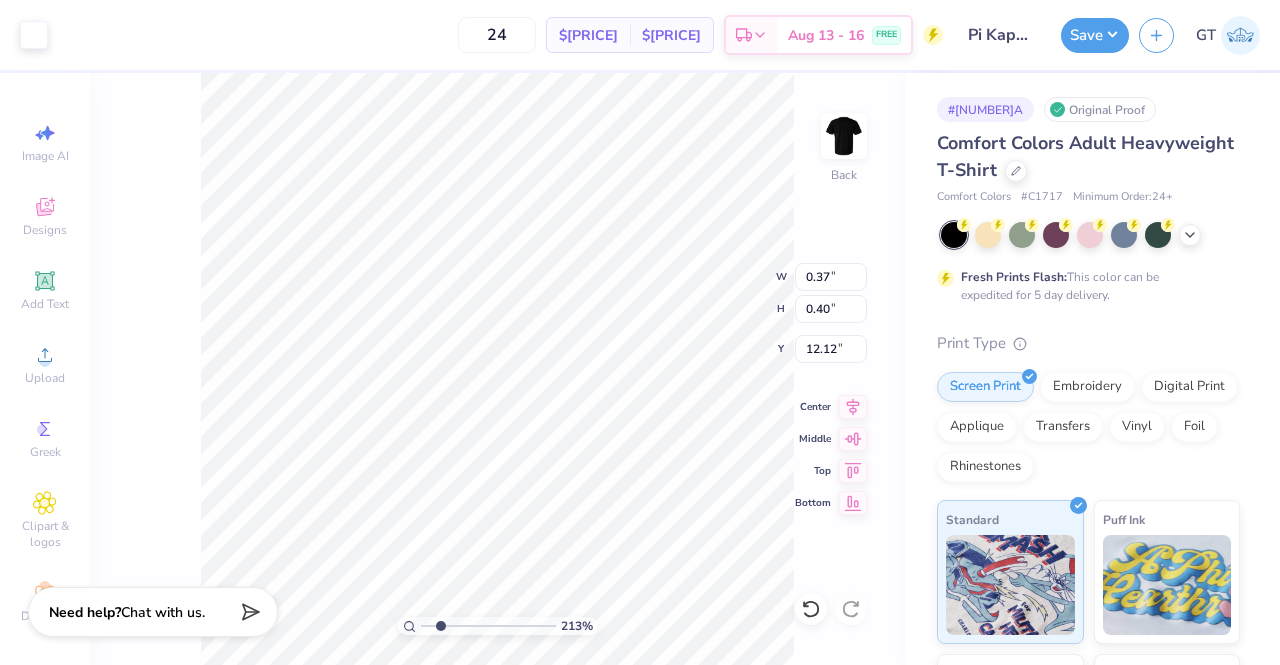 type on "2.13343224585567" 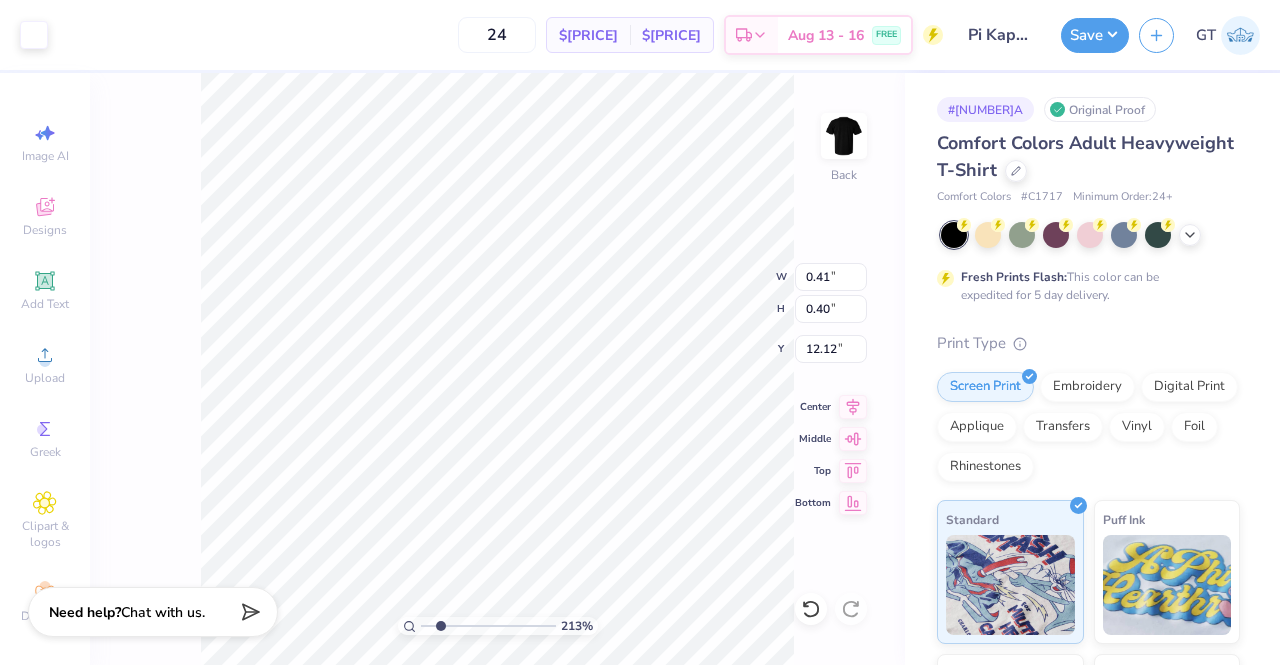 type on "2.13343224585567" 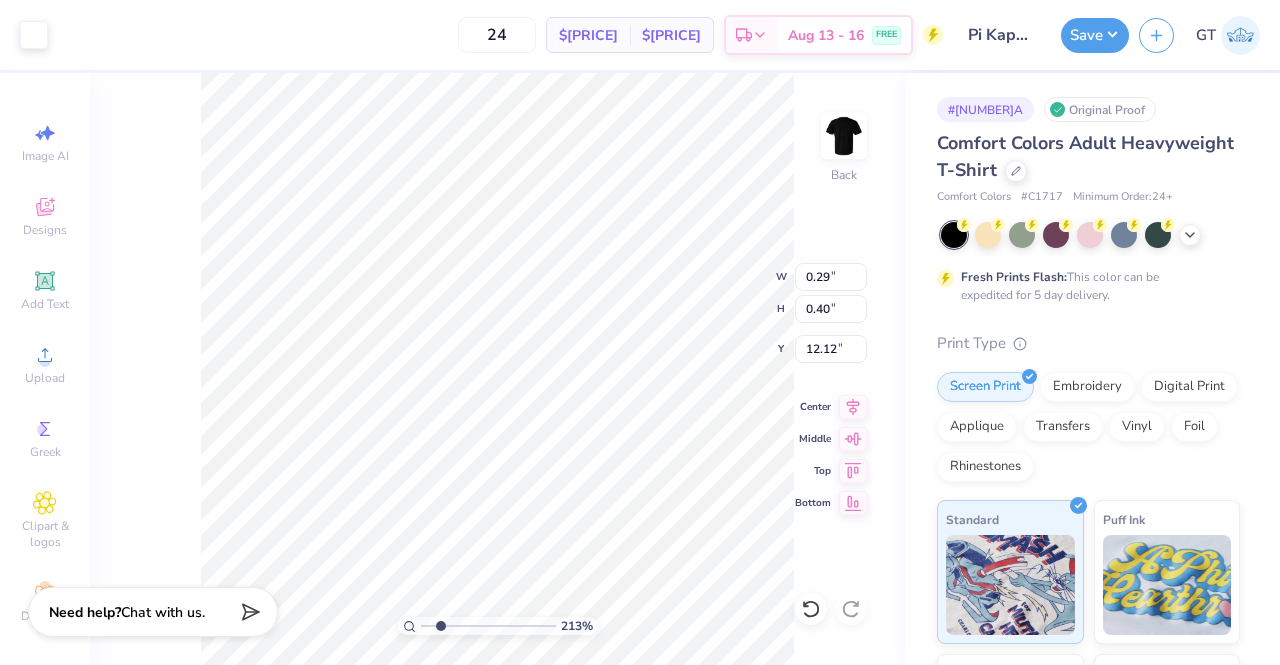 type on "0.38" 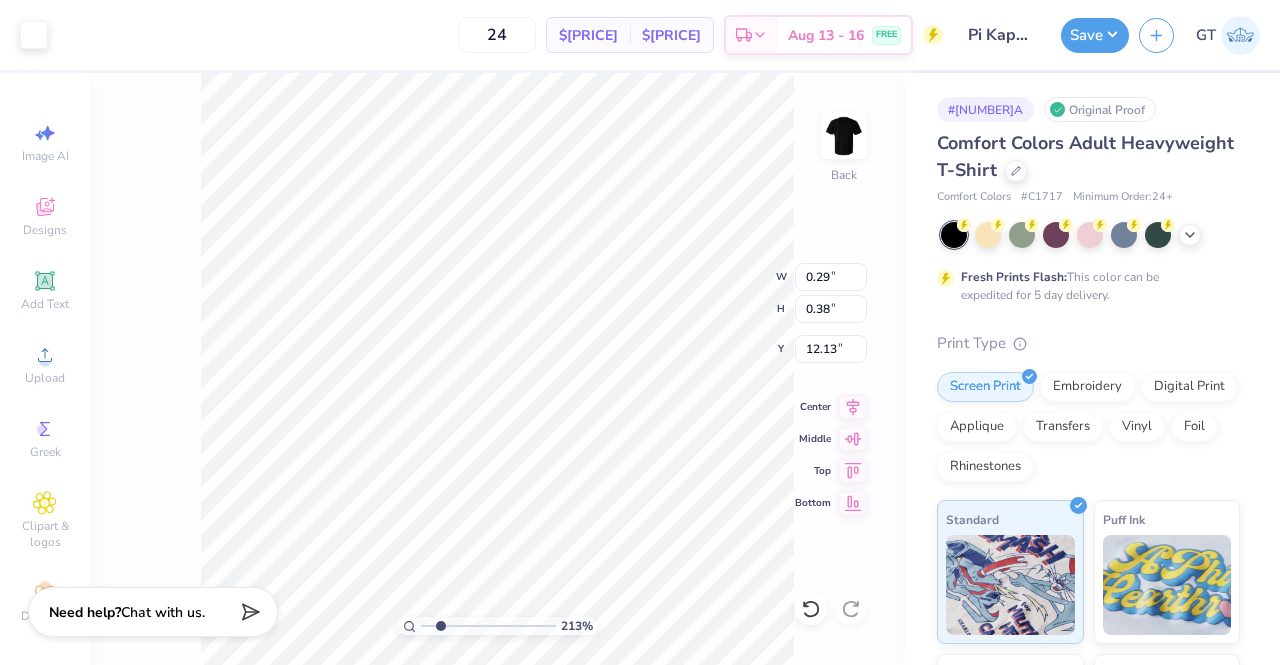 type on "2.13343224585567" 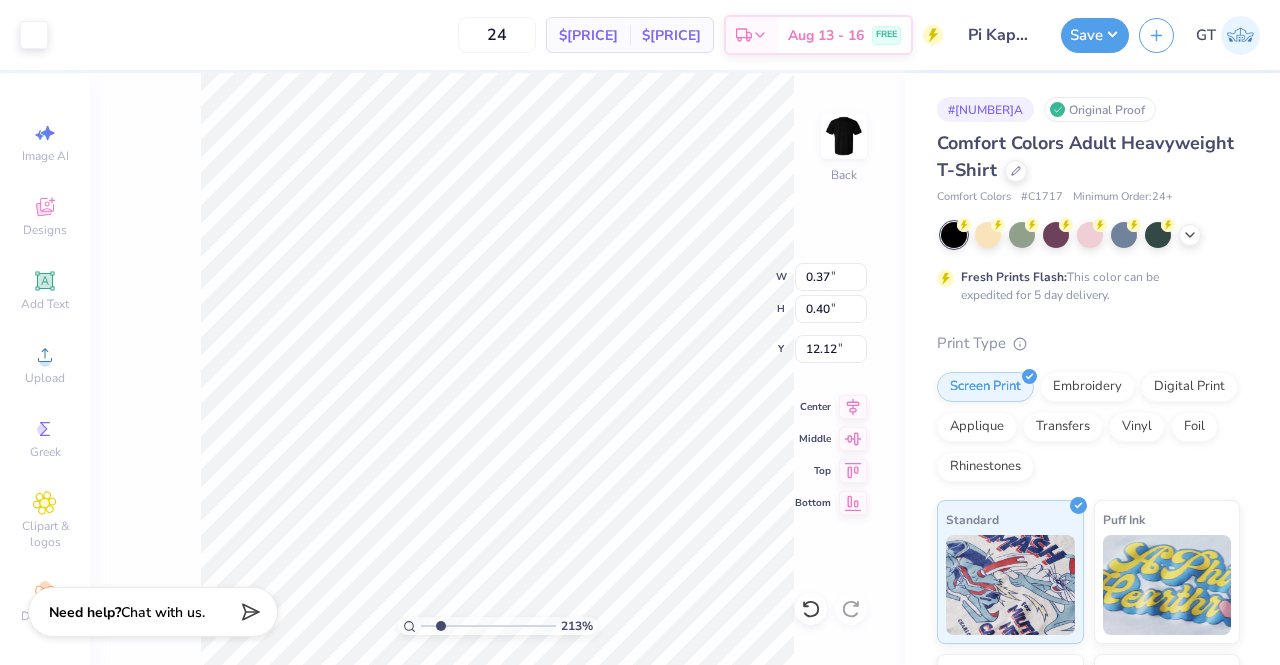 type on "2.13343224585567" 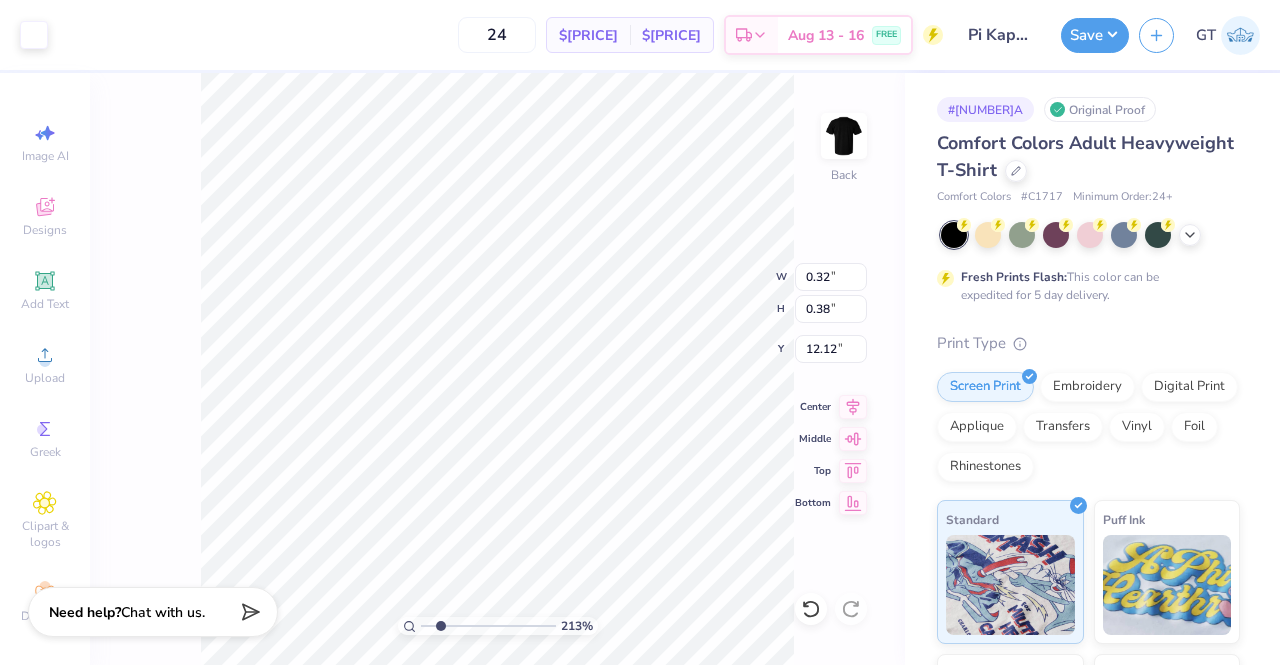 type on "2.13343224585567" 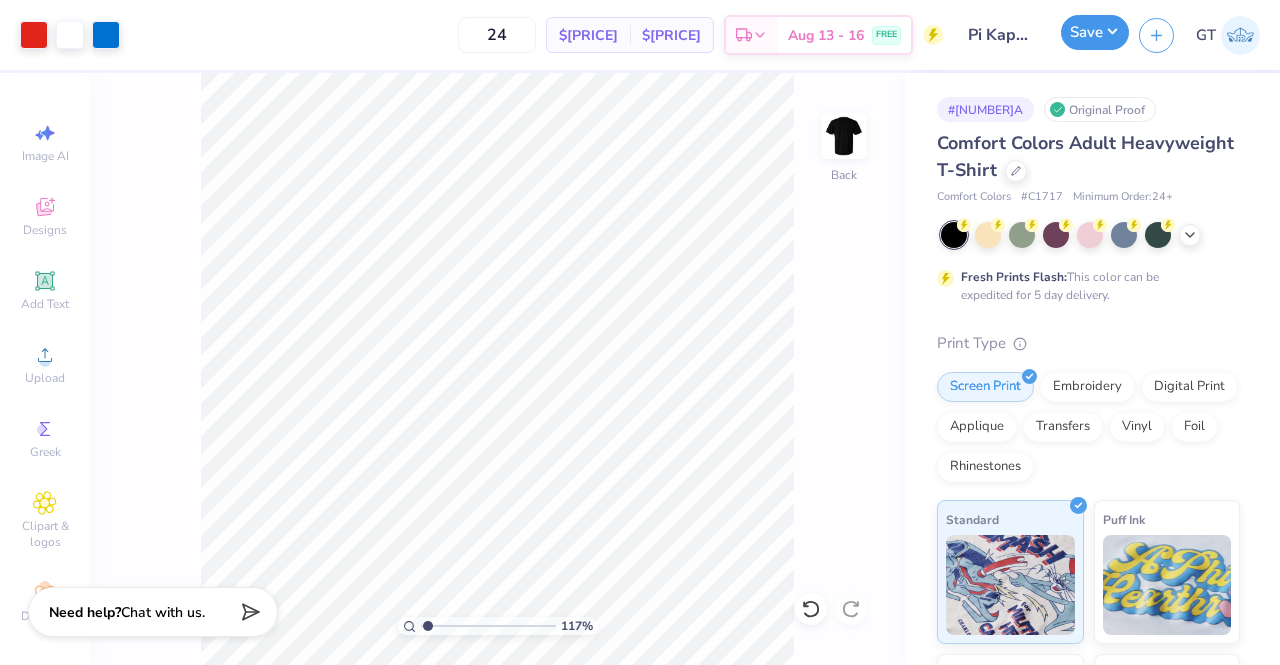 click on "Save" at bounding box center [1095, 32] 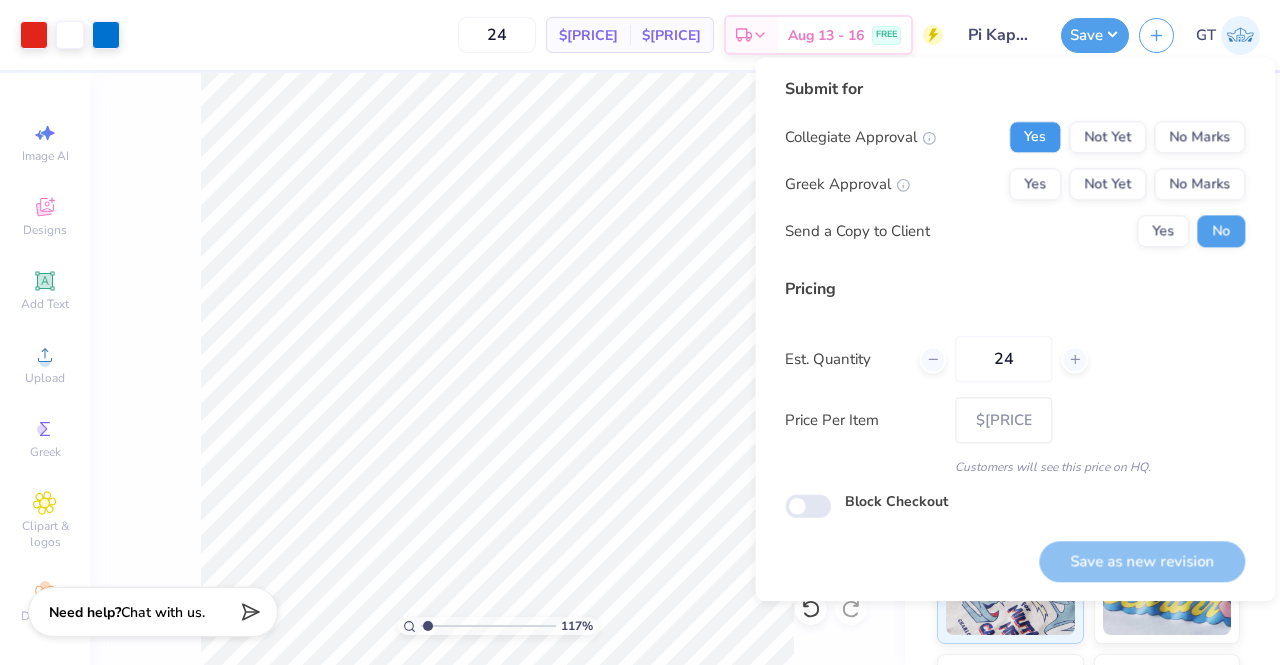 click on "Yes" at bounding box center [1035, 137] 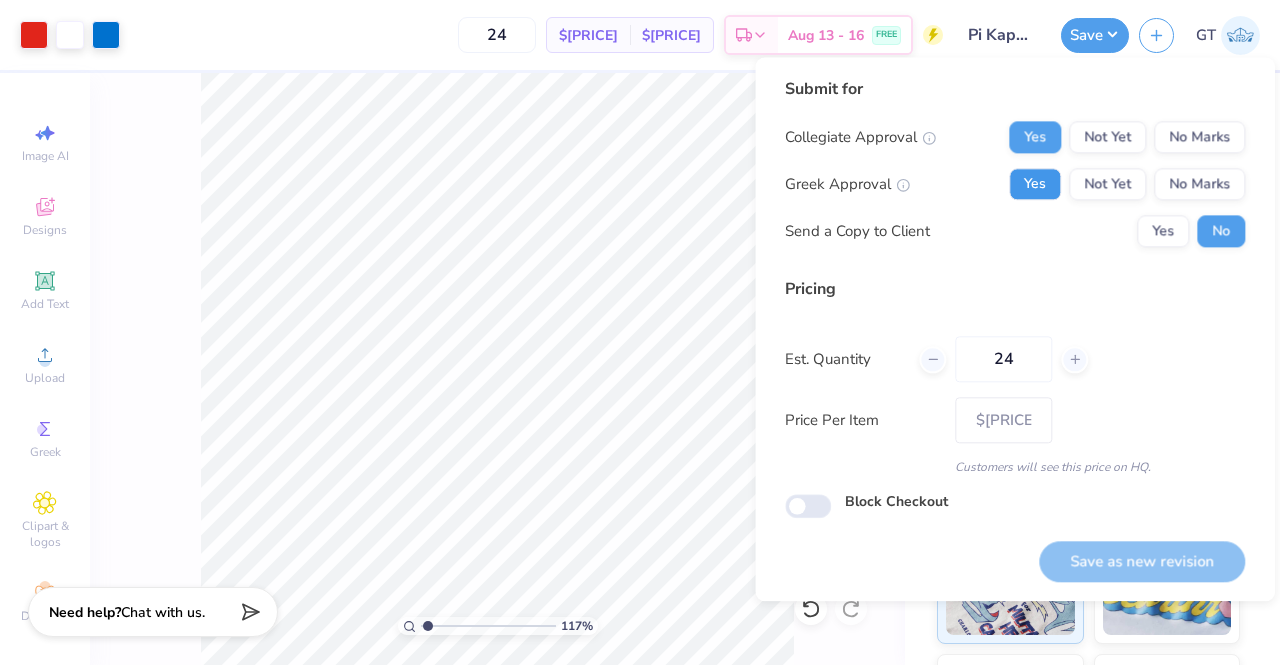 click on "Yes" at bounding box center [1035, 184] 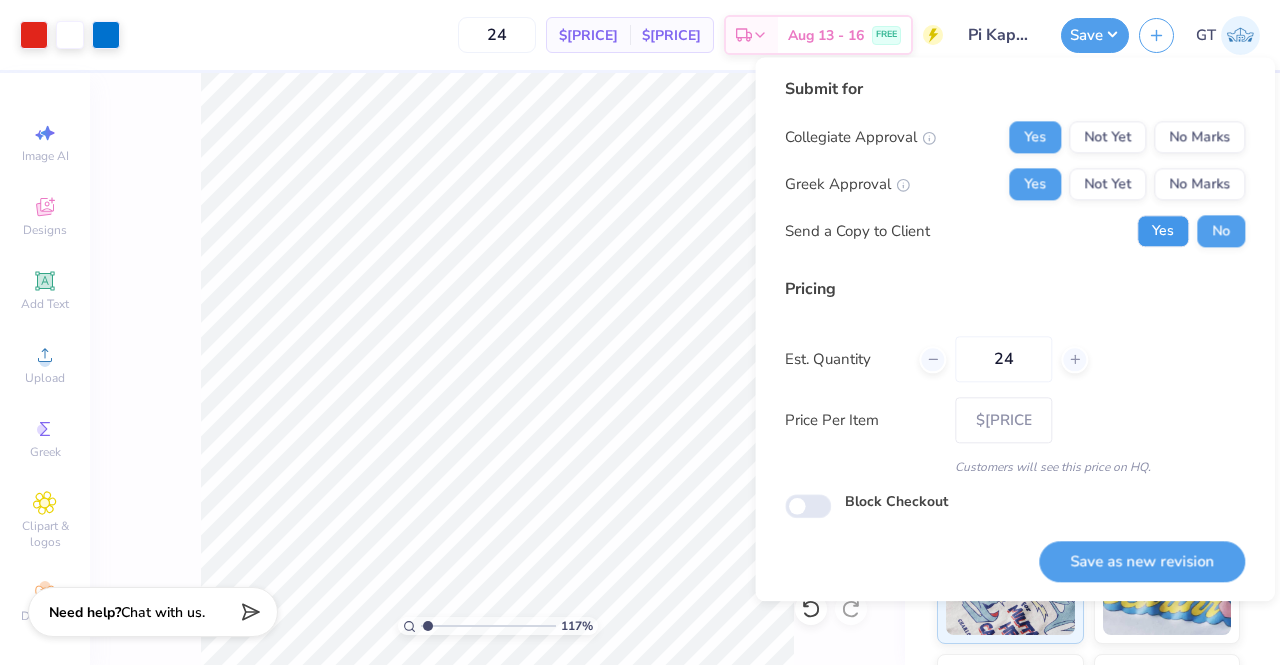 click on "Yes" at bounding box center [1163, 231] 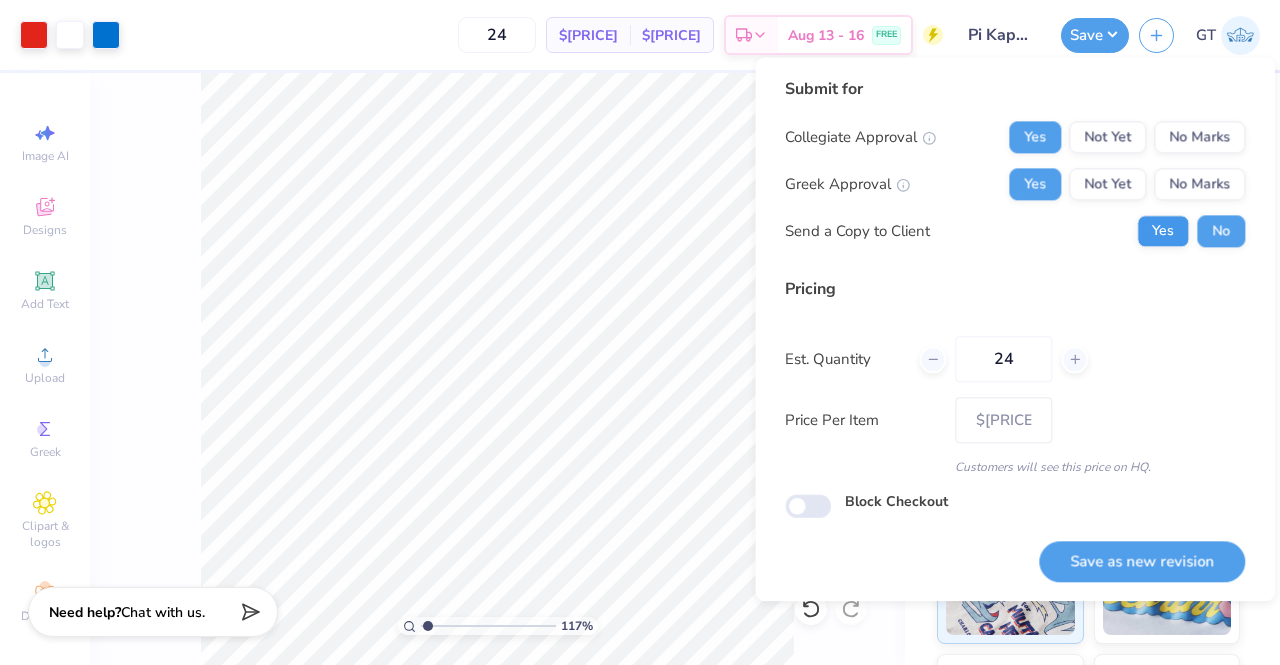 type on "1.17273364080595" 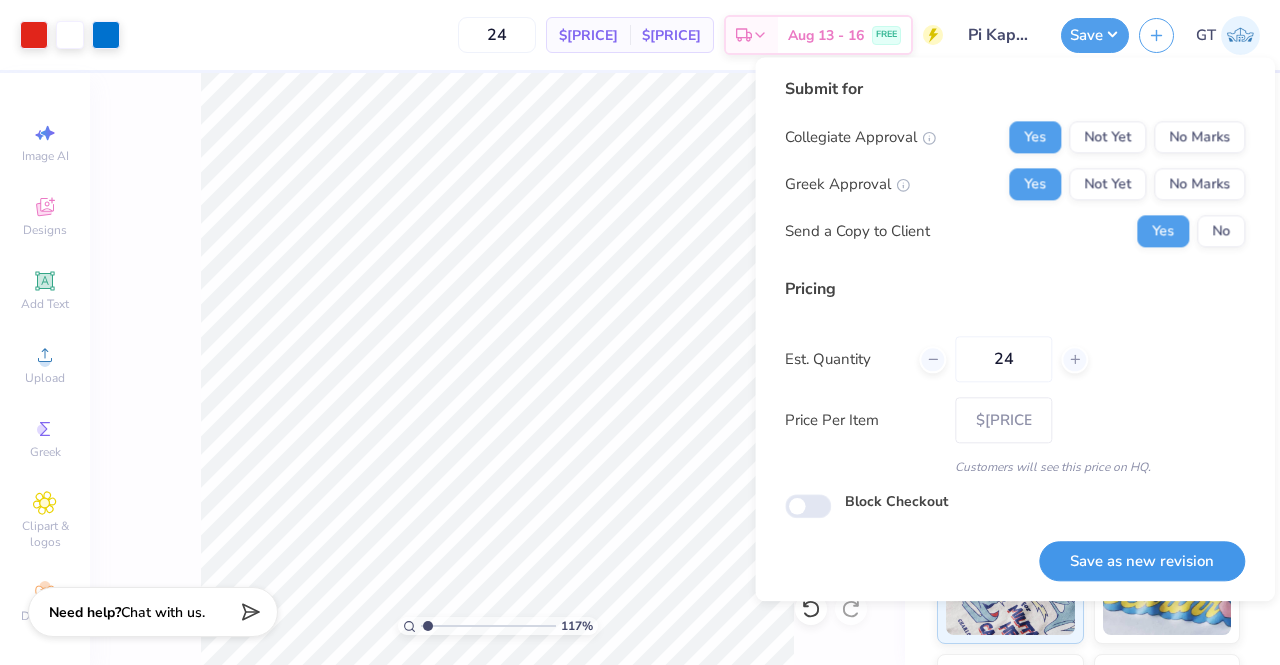 click on "Save as new revision" at bounding box center (1142, 561) 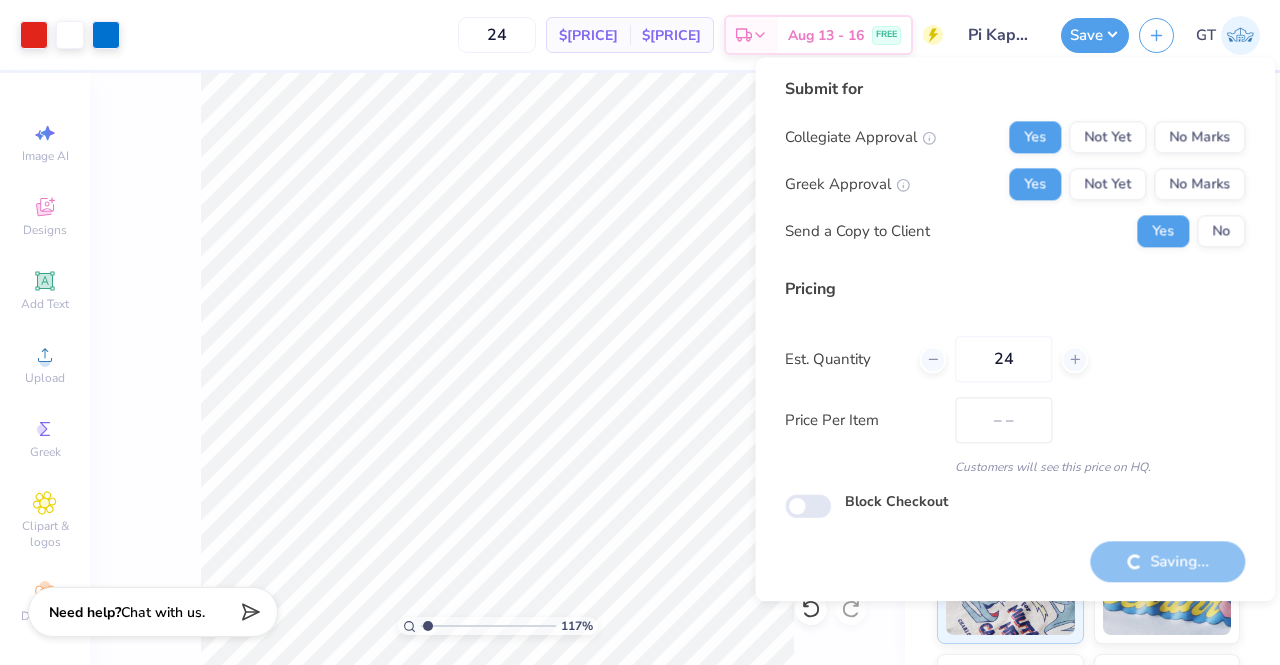 type on "$34.36" 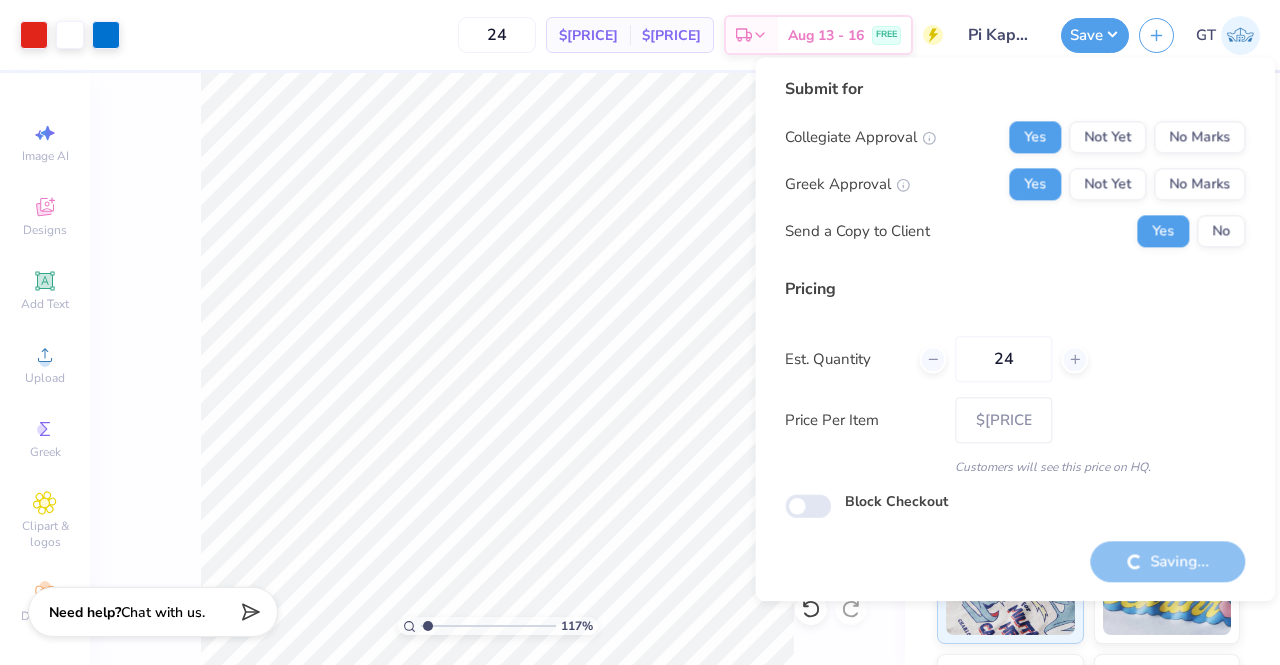type on "1.17273364080595" 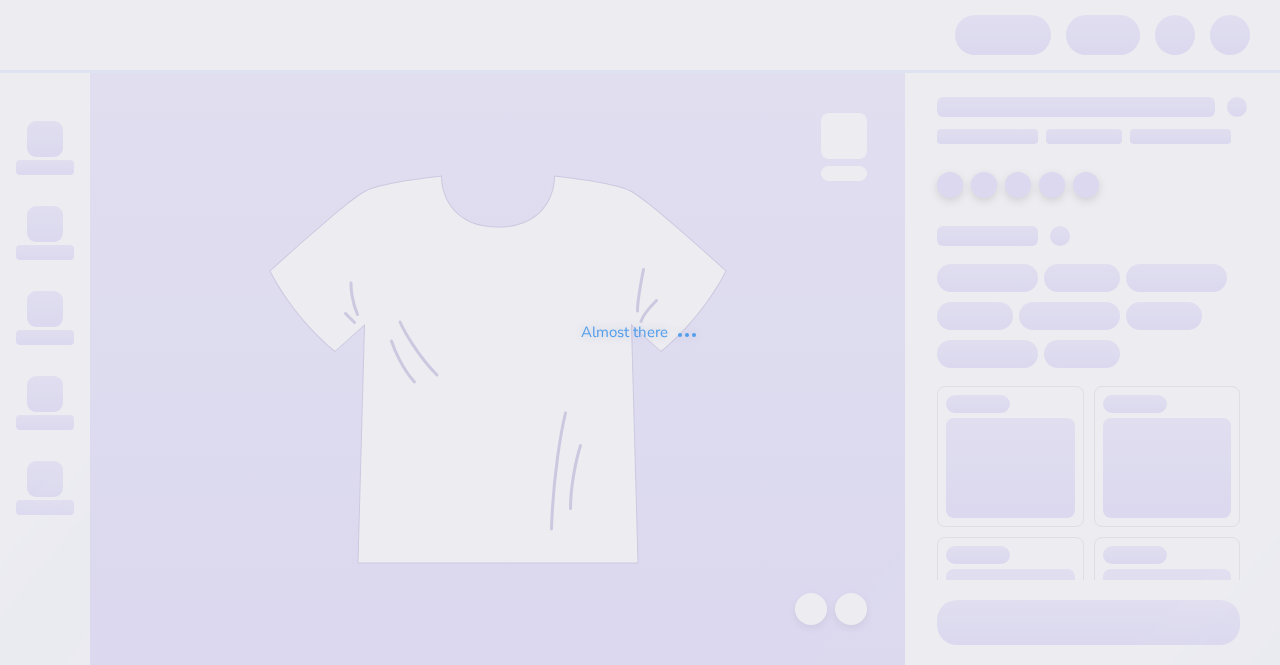 scroll, scrollTop: 0, scrollLeft: 0, axis: both 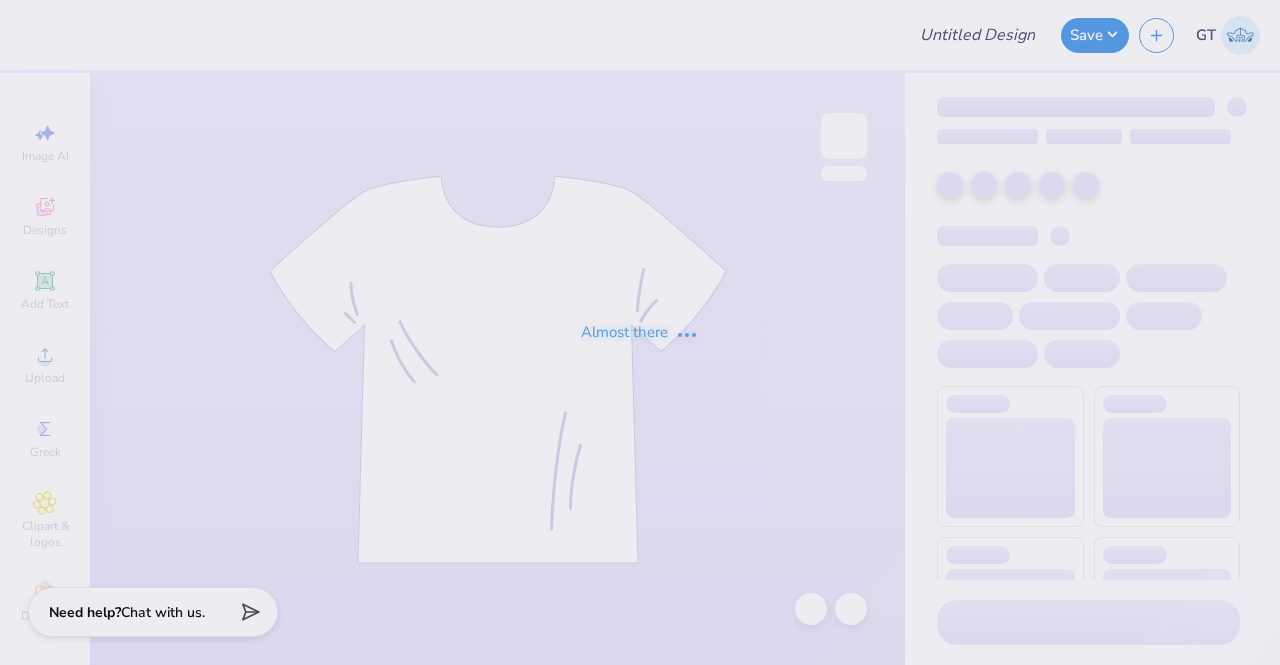 type on "Design 6" 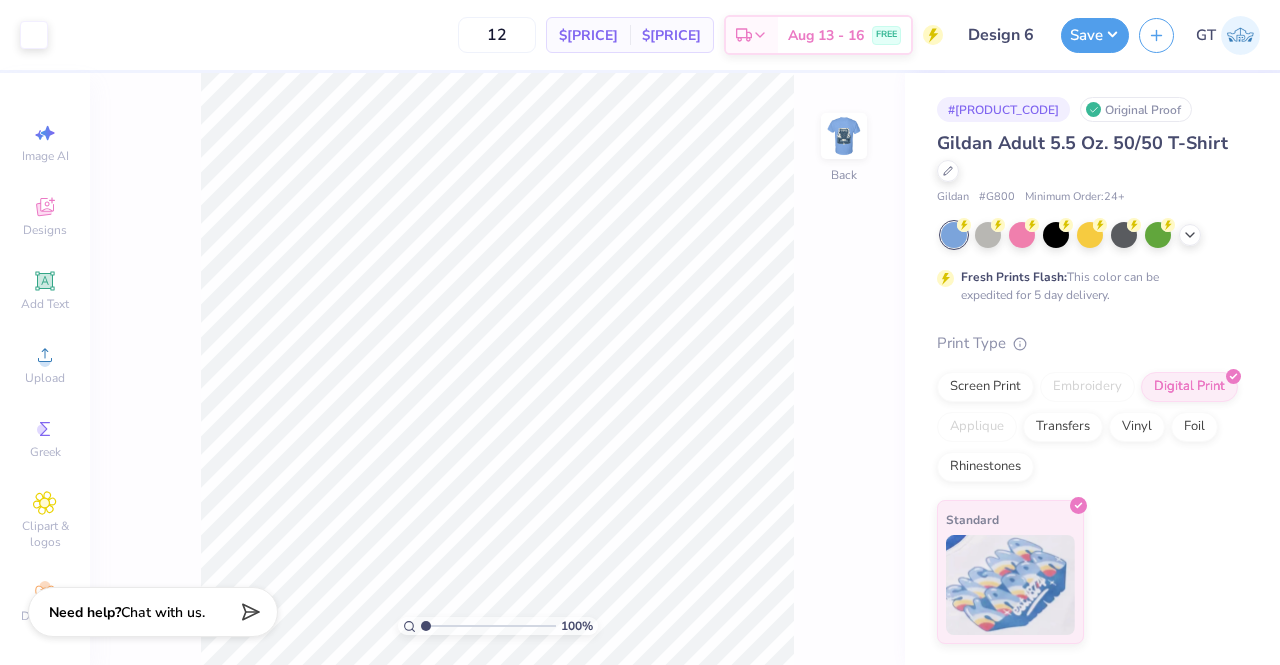 click at bounding box center [844, 136] 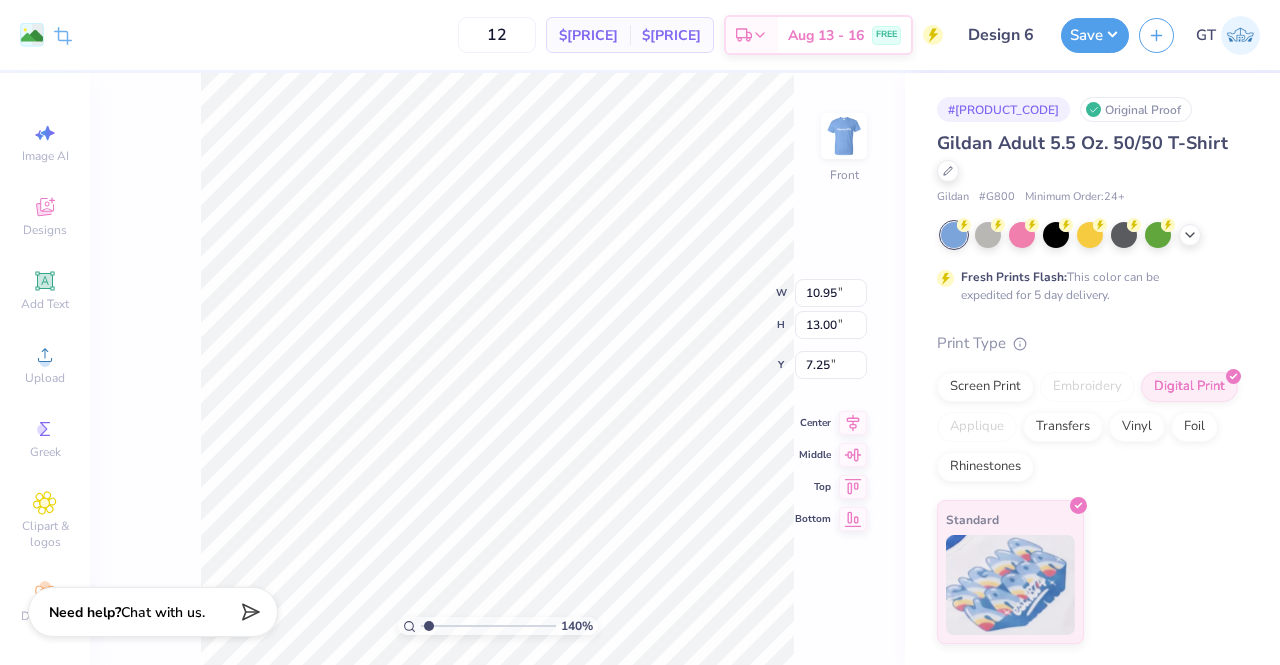 type on "1.26083903047644" 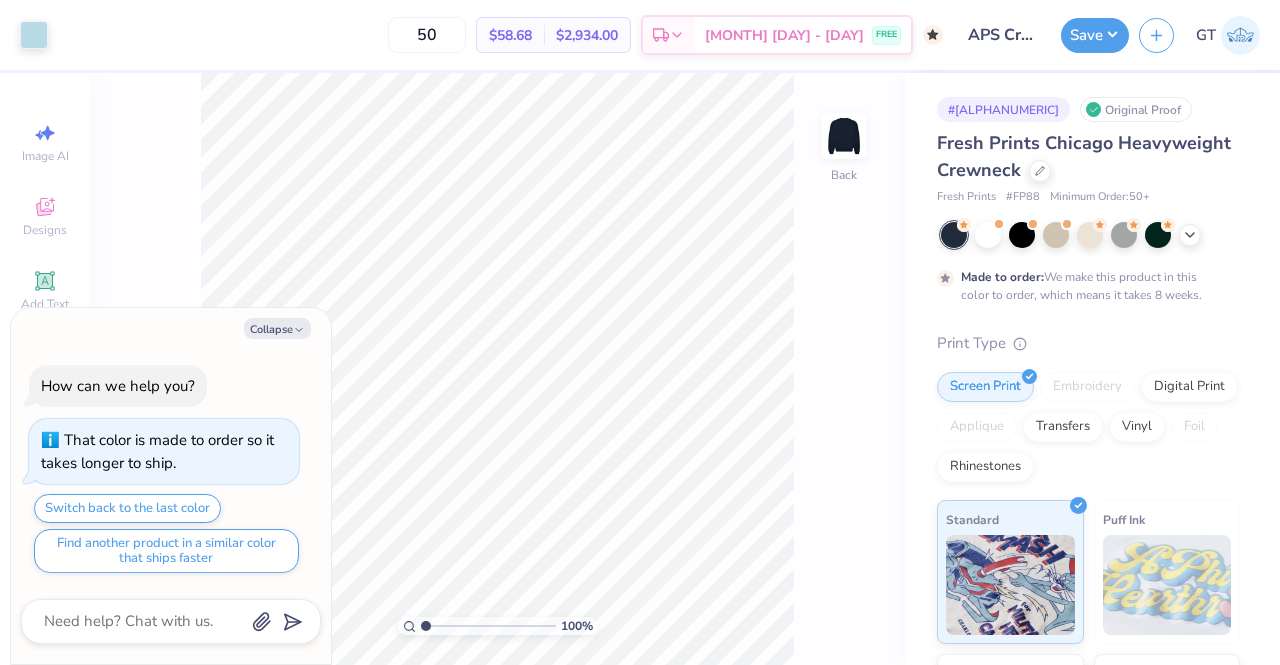 scroll, scrollTop: 0, scrollLeft: 0, axis: both 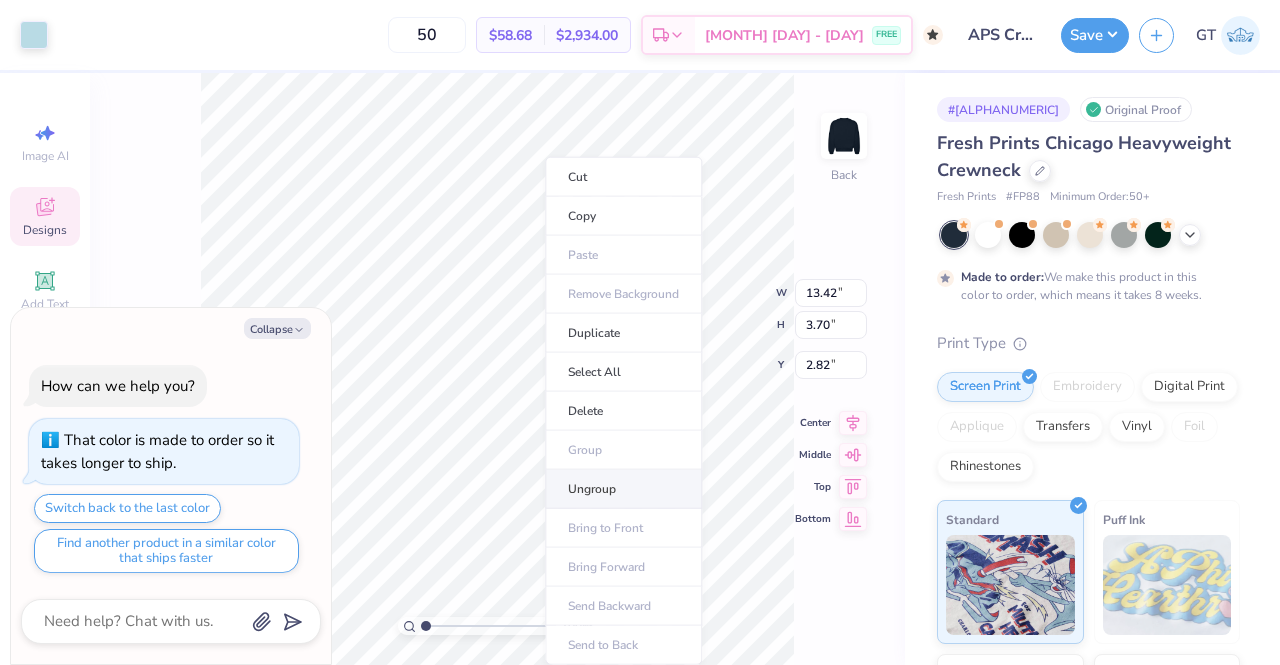 click on "Ungroup" at bounding box center [623, 489] 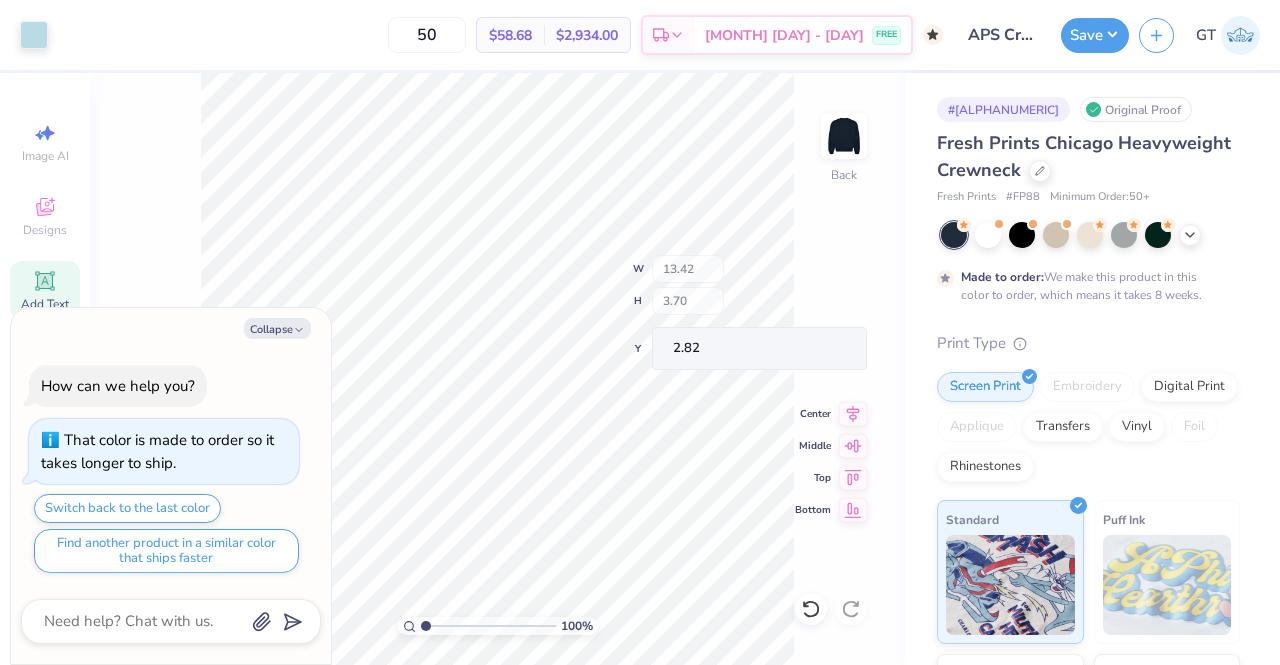 click 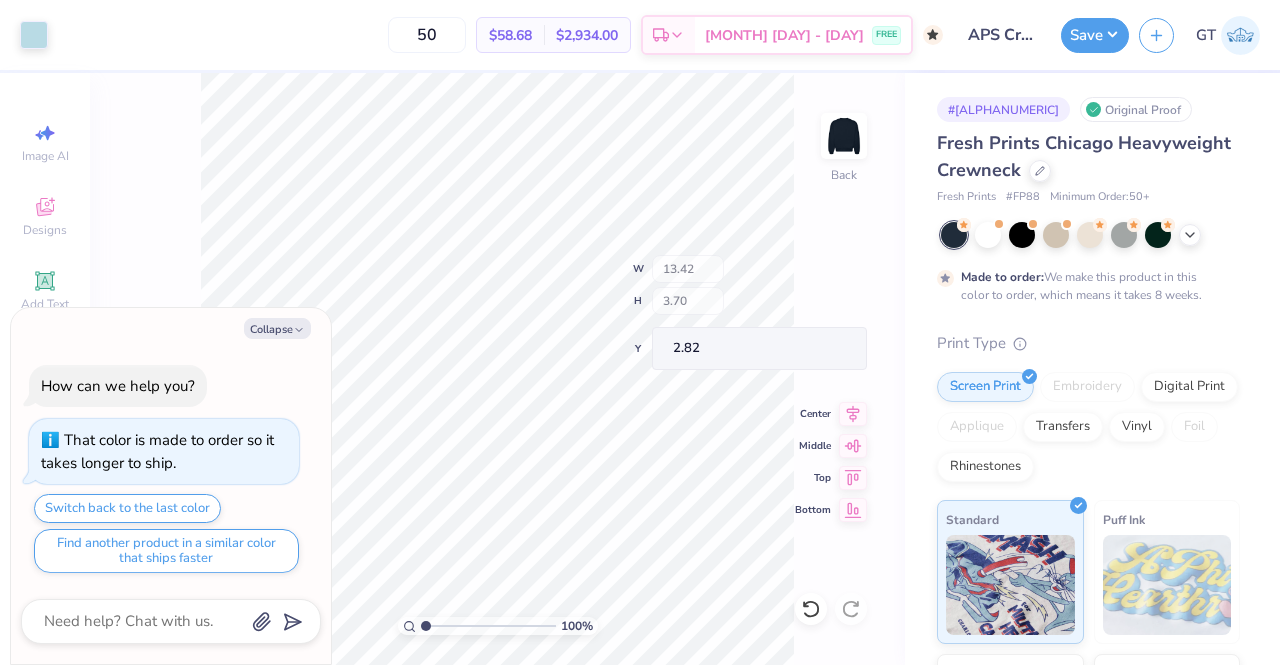 type on "x" 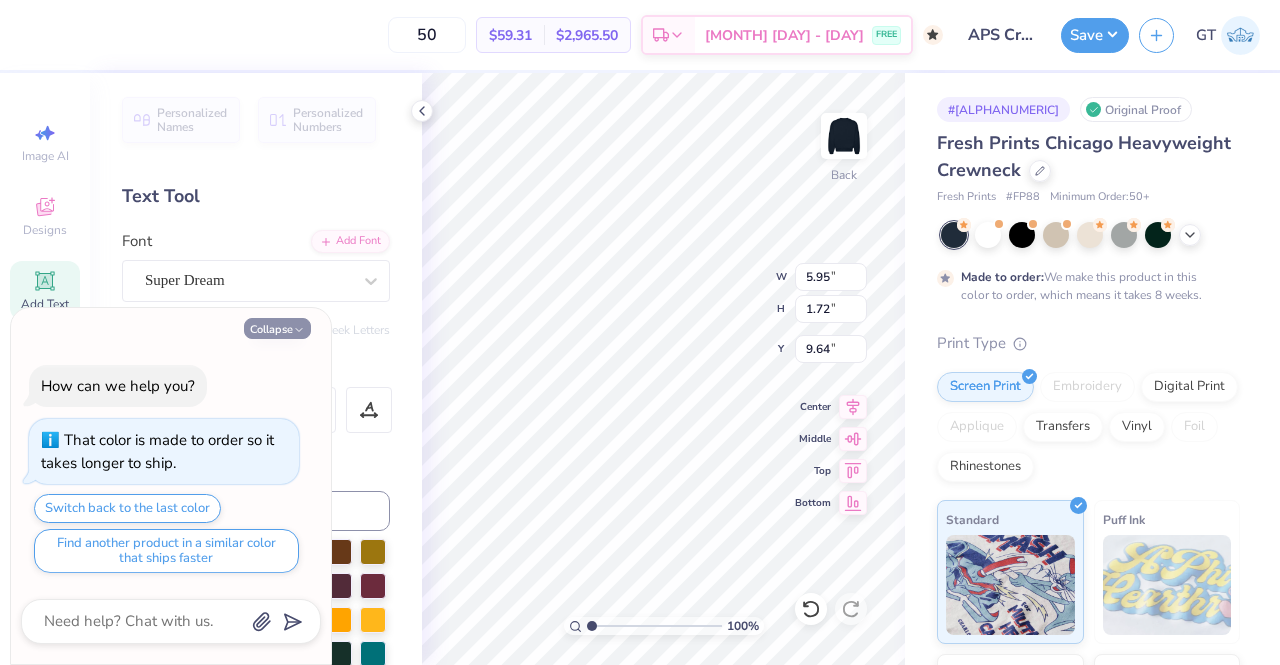 click on "Collapse" at bounding box center [277, 328] 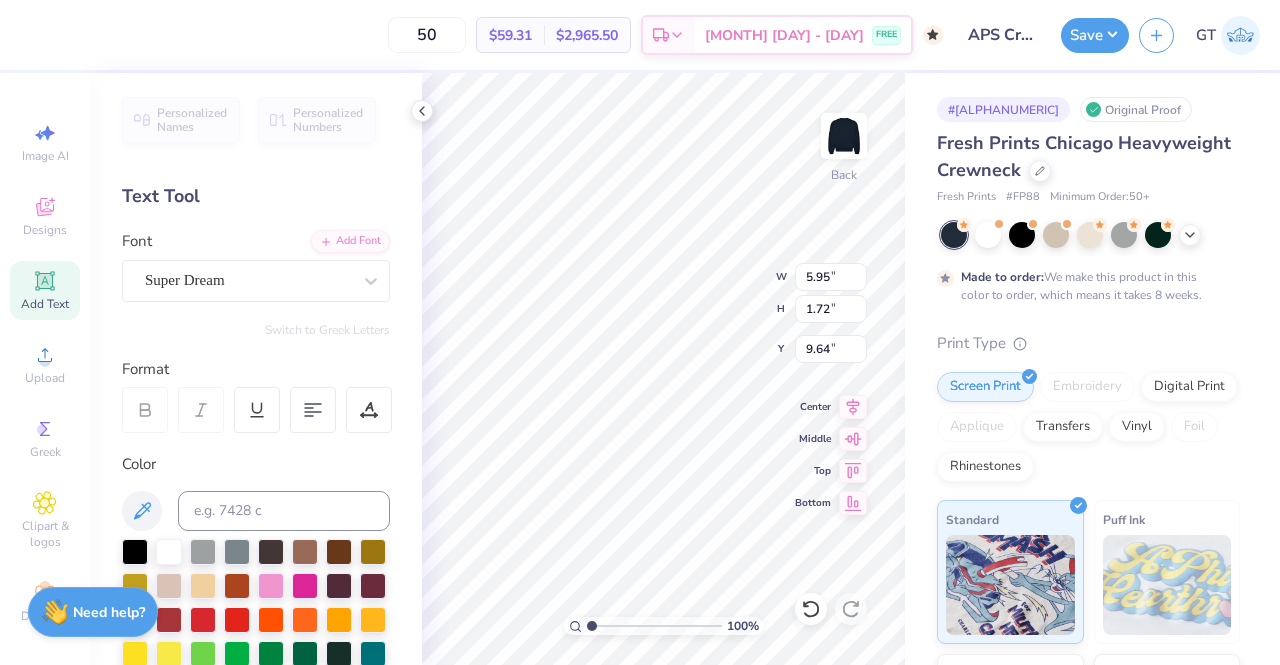 scroll, scrollTop: 16, scrollLeft: 2, axis: both 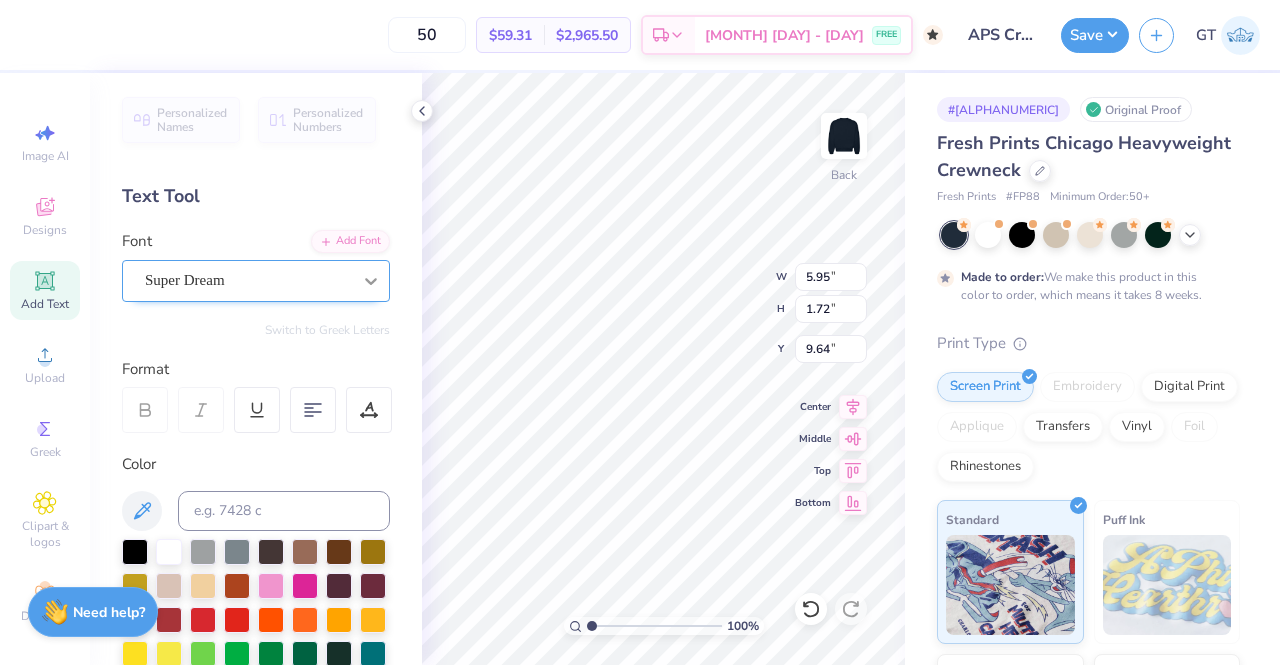 type on "®" 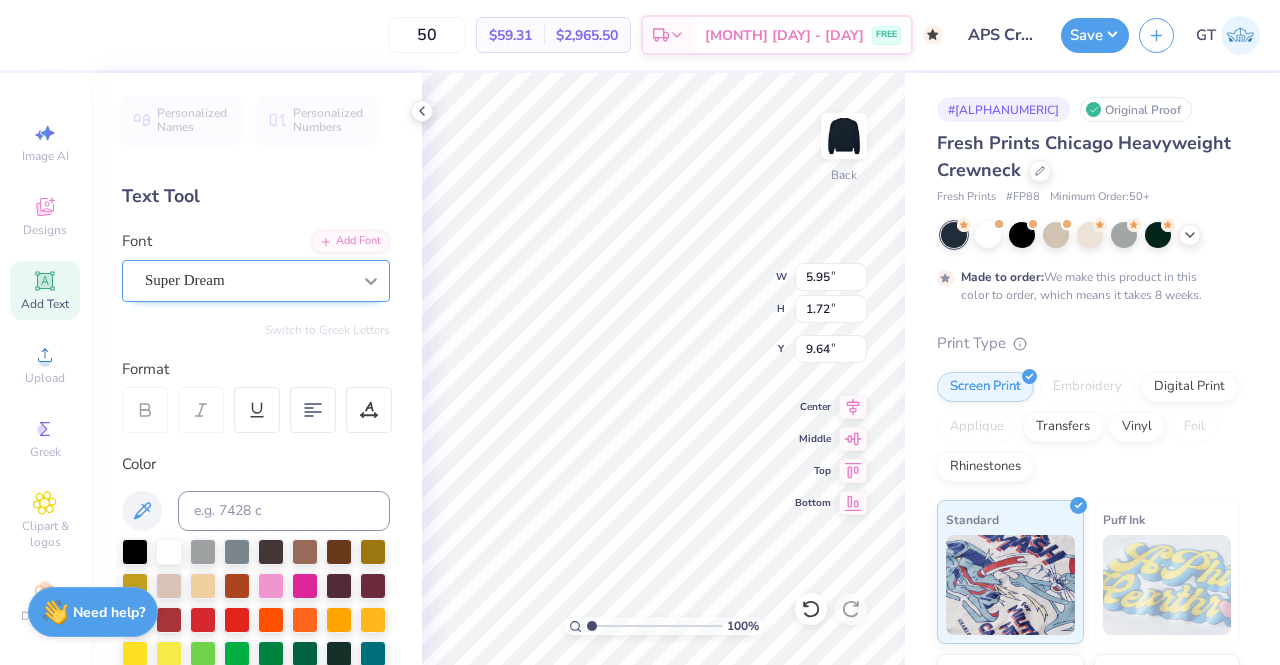 click at bounding box center [371, 281] 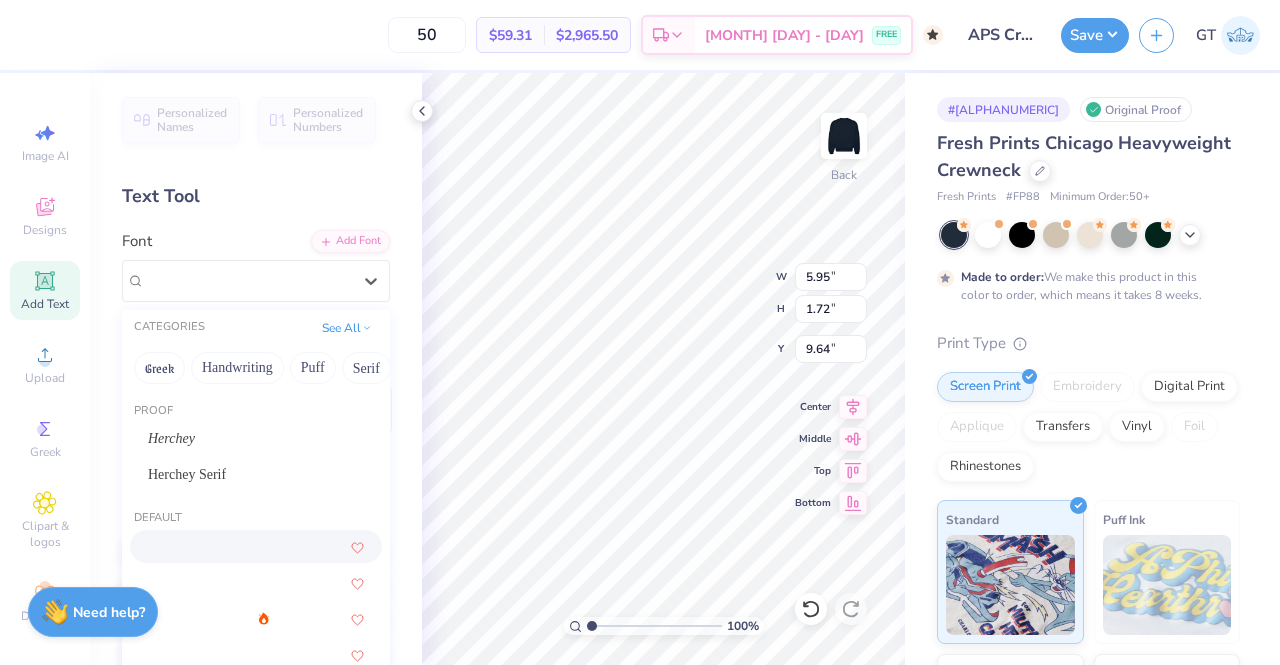 scroll, scrollTop: 298, scrollLeft: 0, axis: vertical 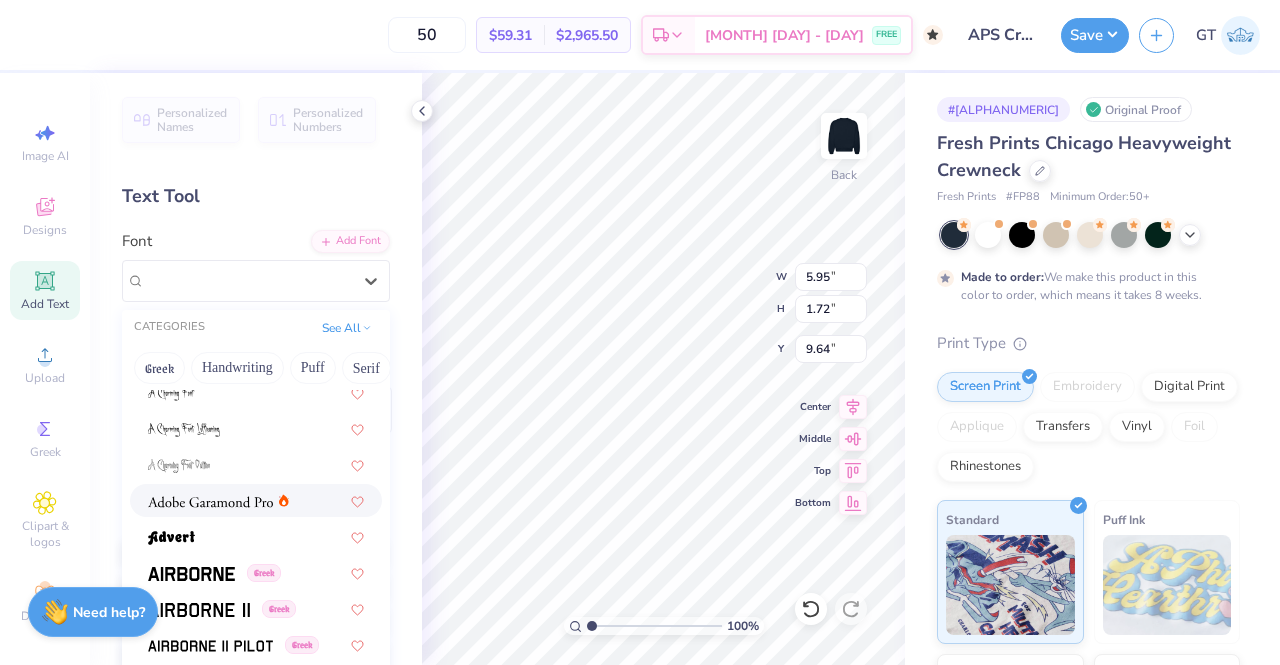 click at bounding box center (210, 502) 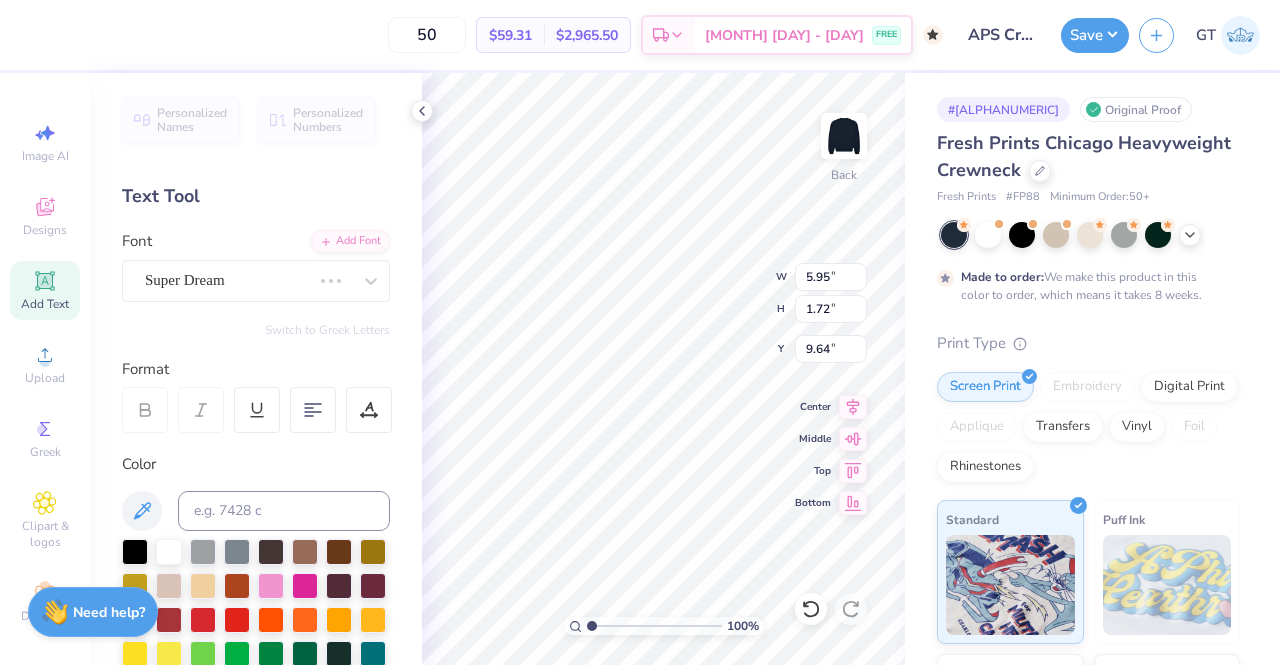 scroll, scrollTop: 16, scrollLeft: 2, axis: both 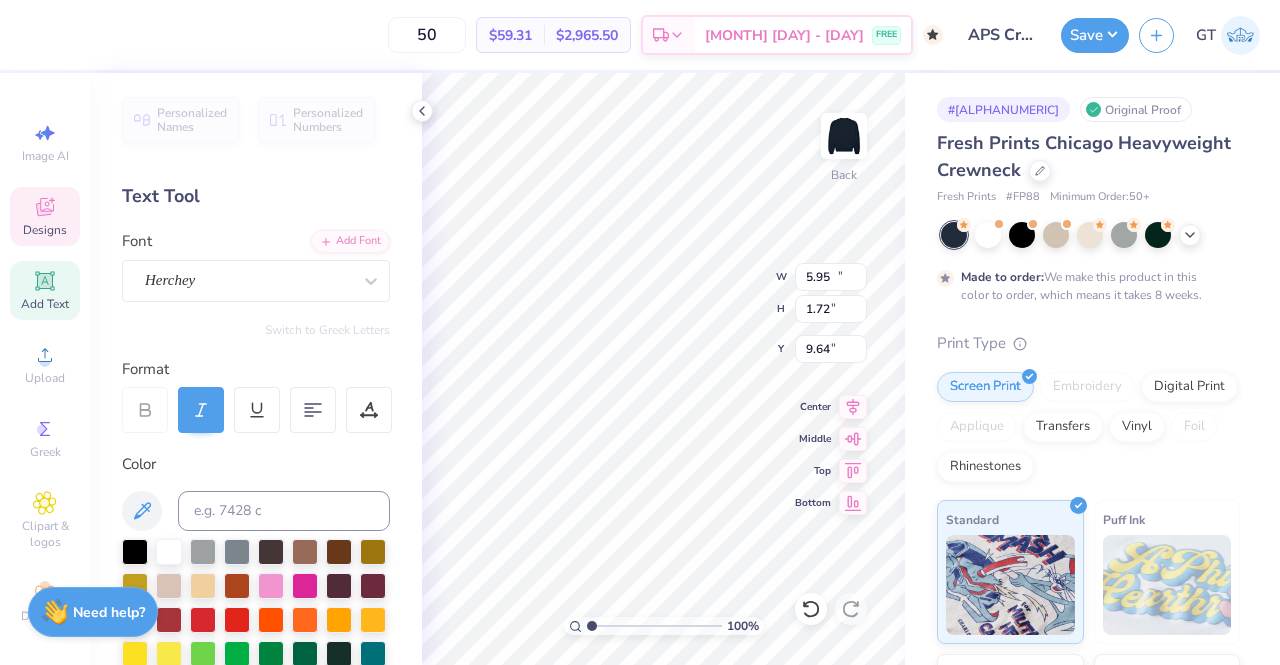type on "13.42" 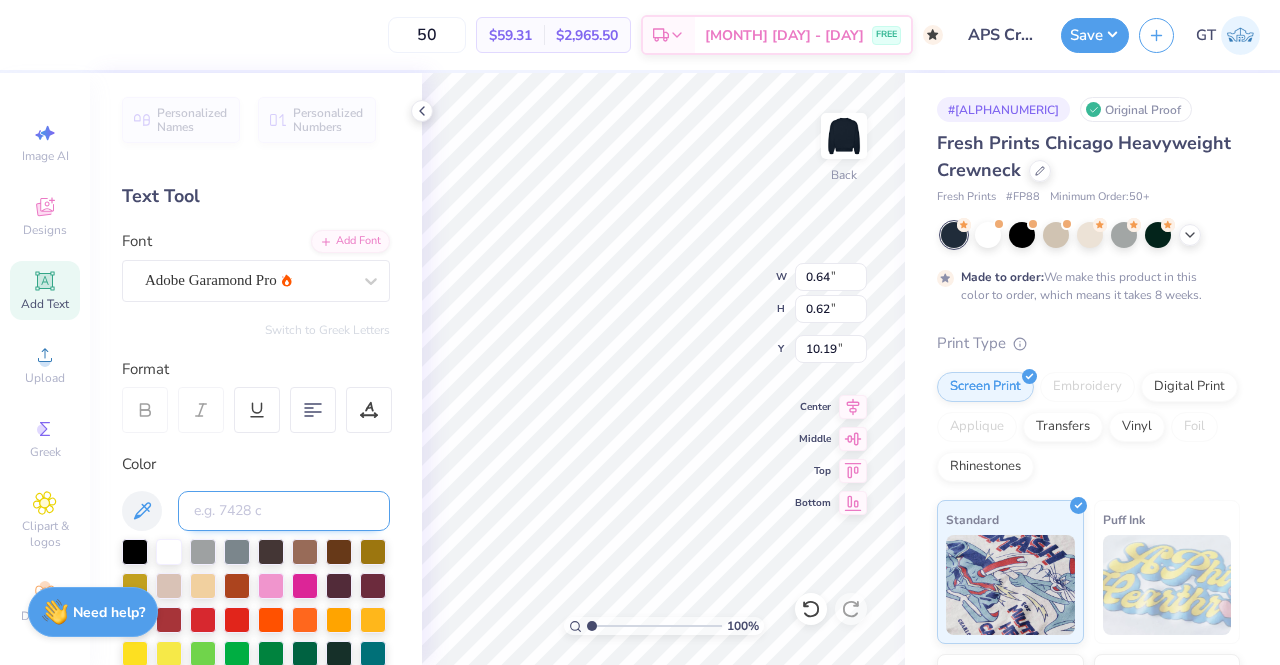 click at bounding box center [284, 511] 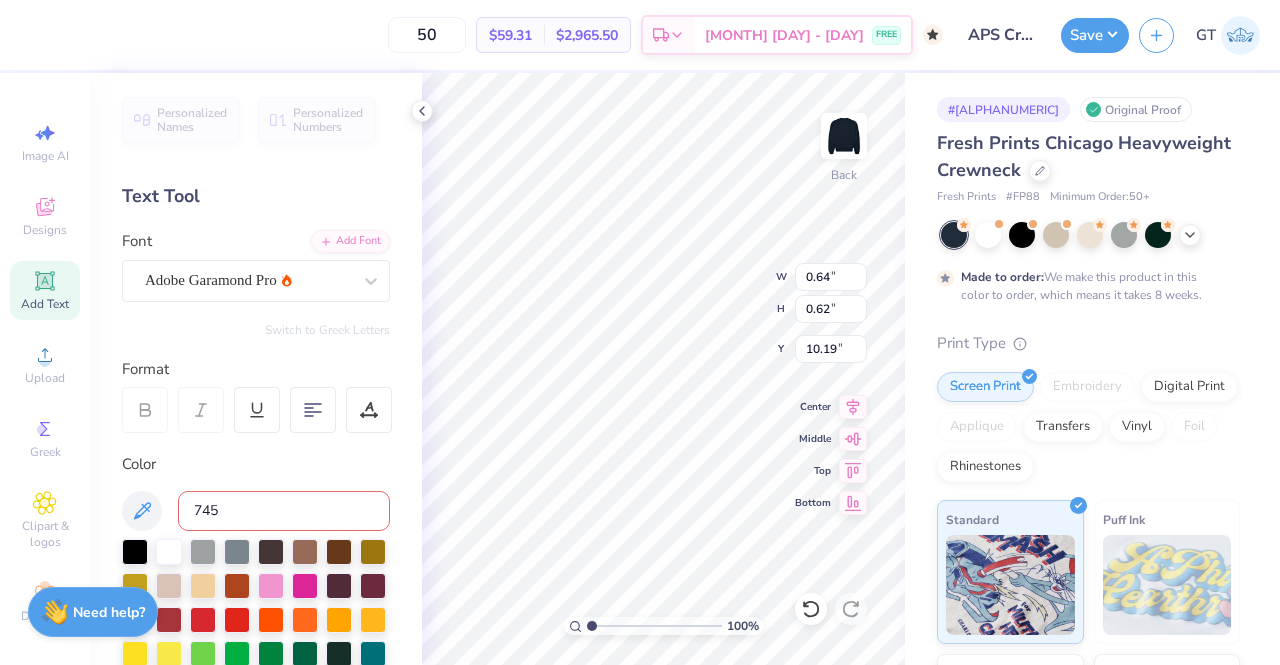 type on "7457" 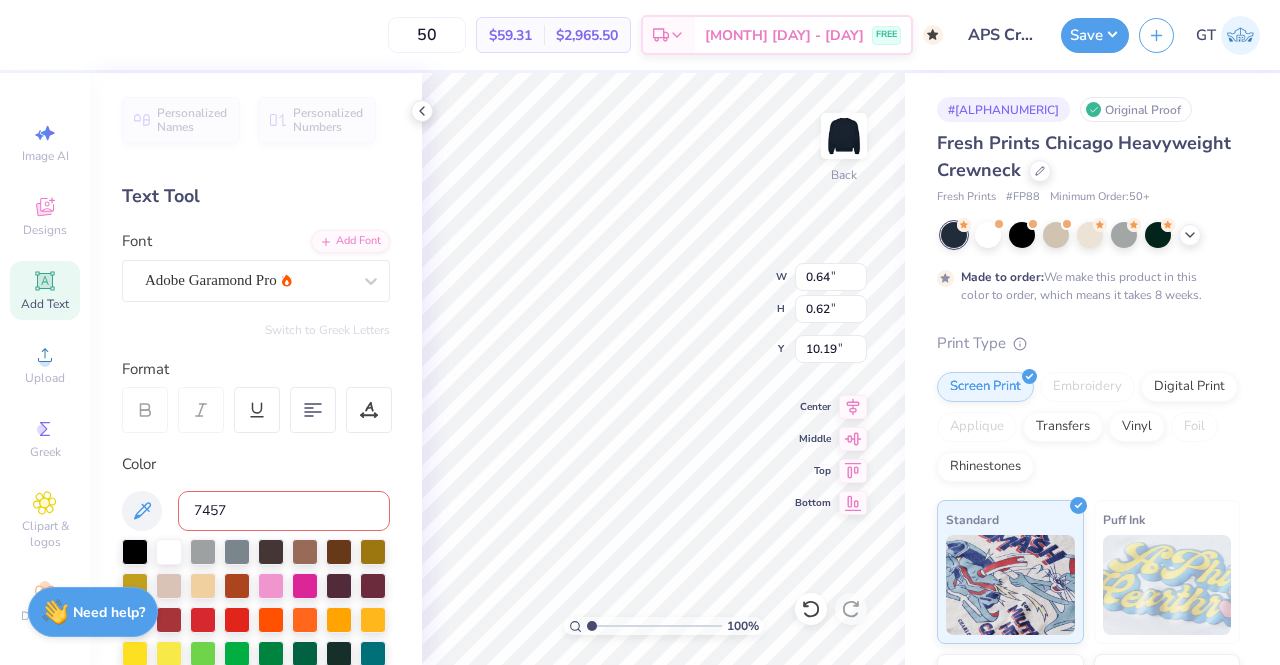 type 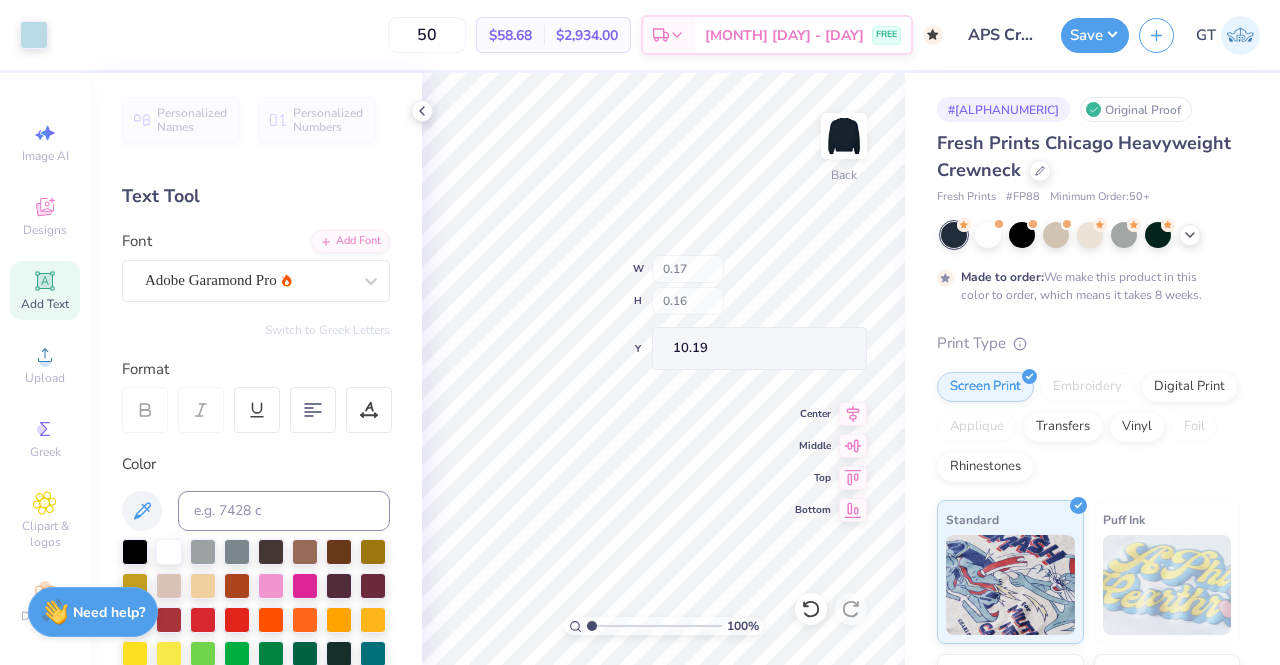 type on "0.17" 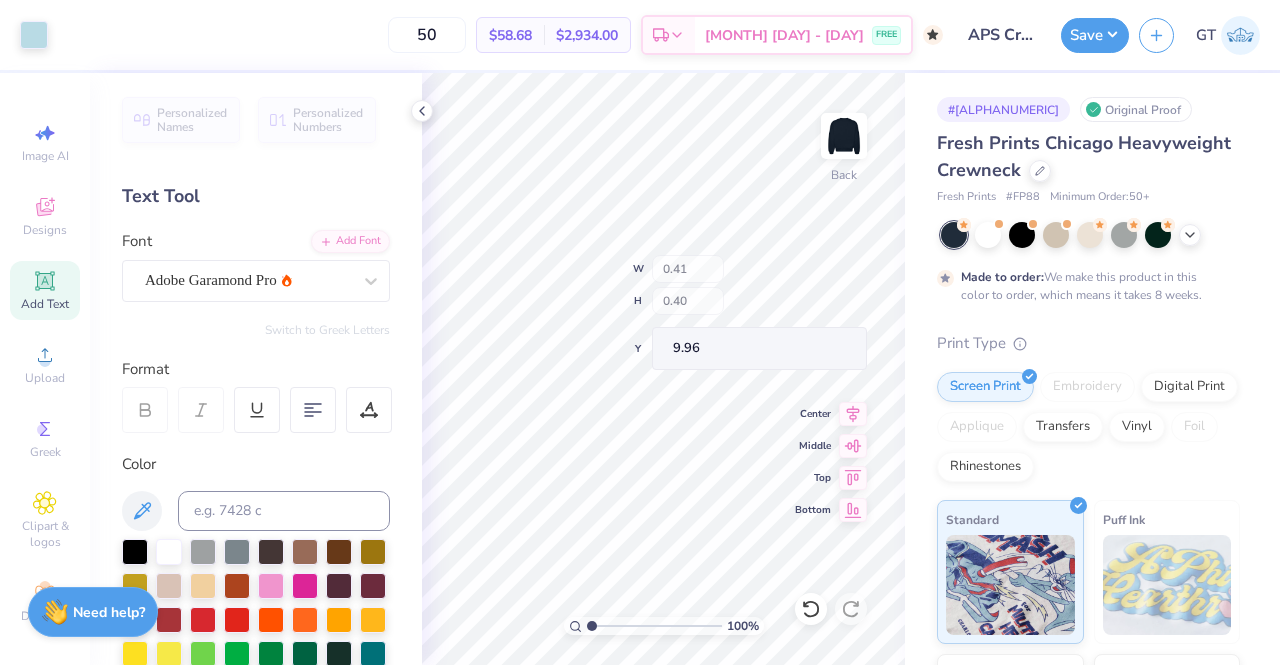 type on "0.41" 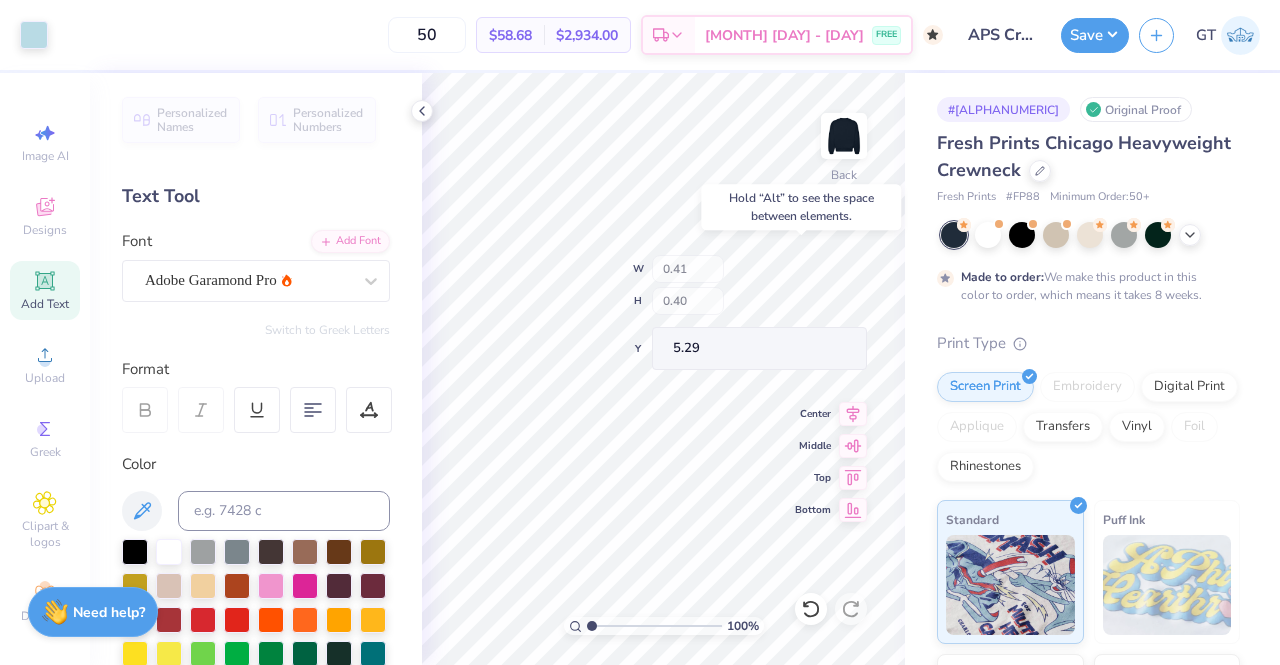 type on "5.29" 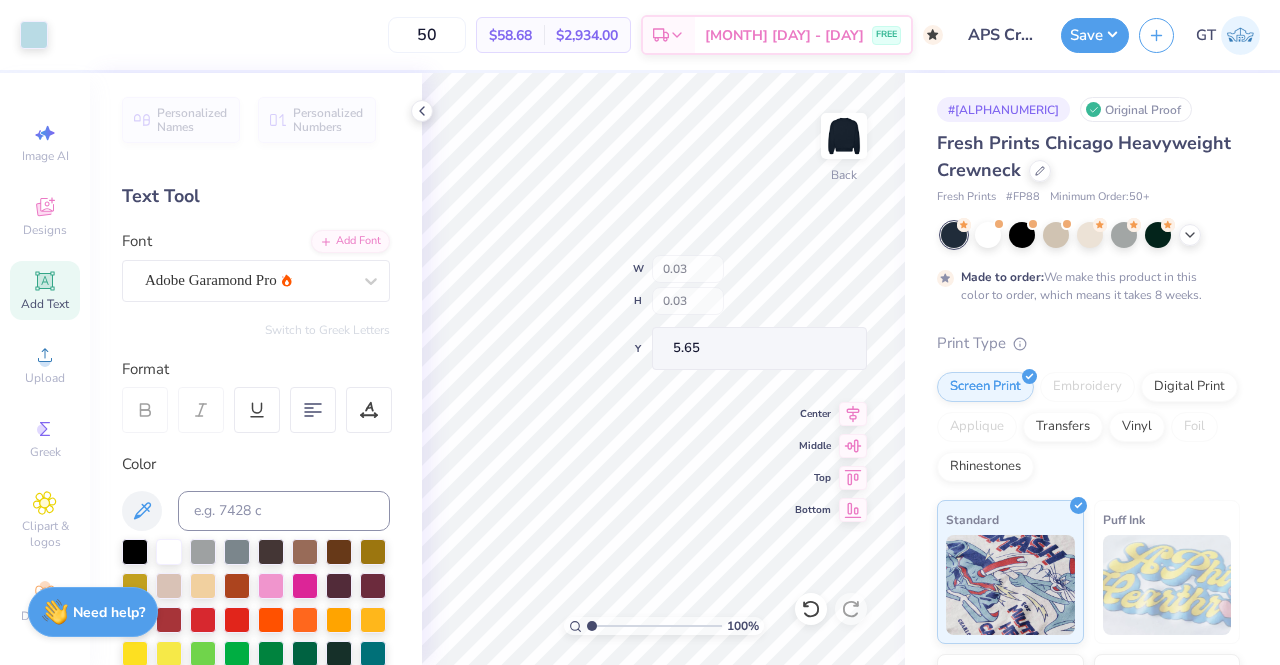 type on "0.03" 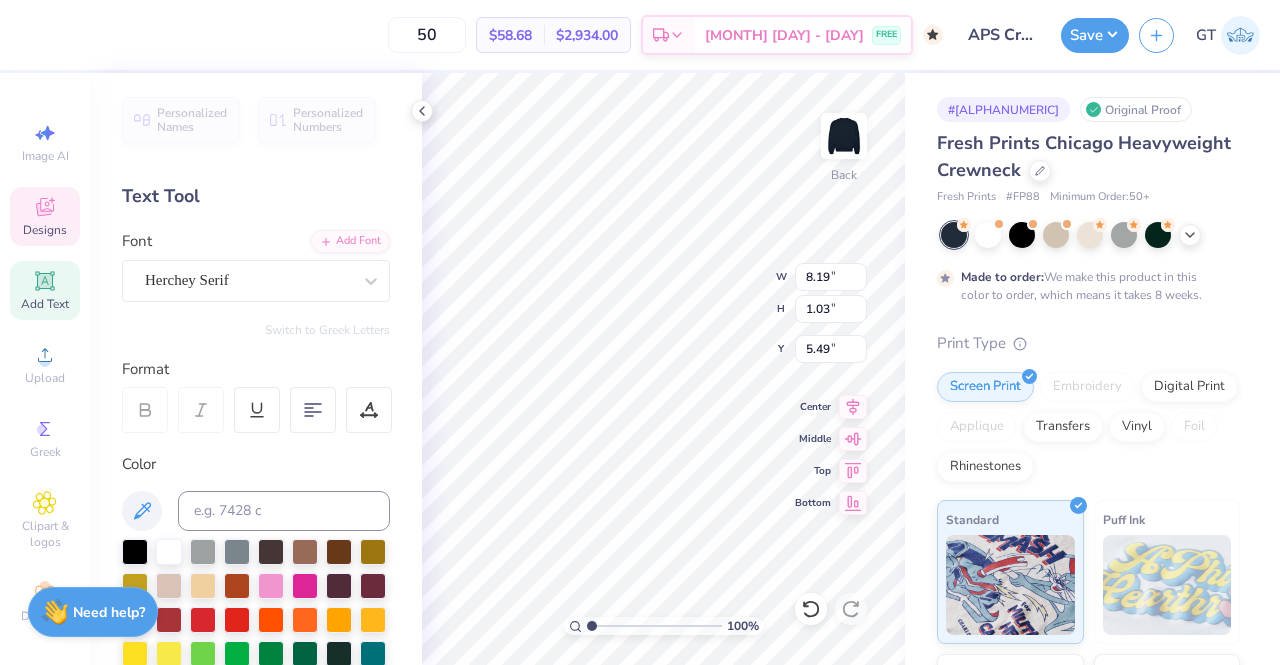 scroll, scrollTop: 16, scrollLeft: 2, axis: both 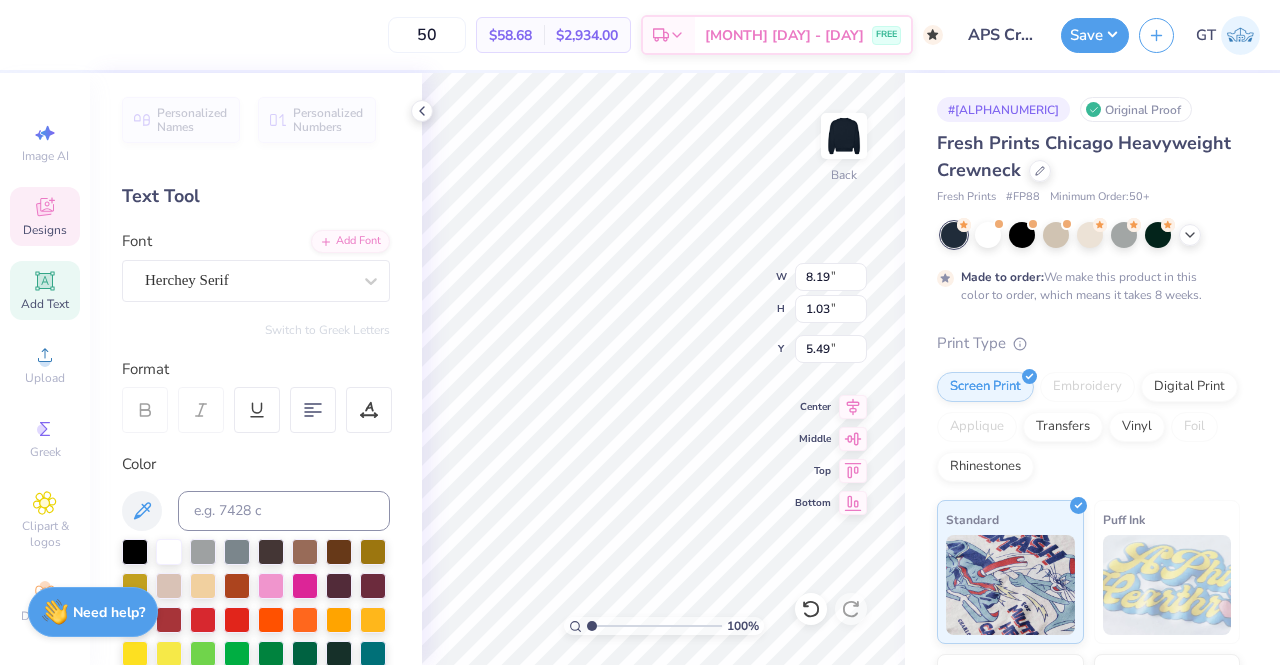 type on "AT University of Texas" 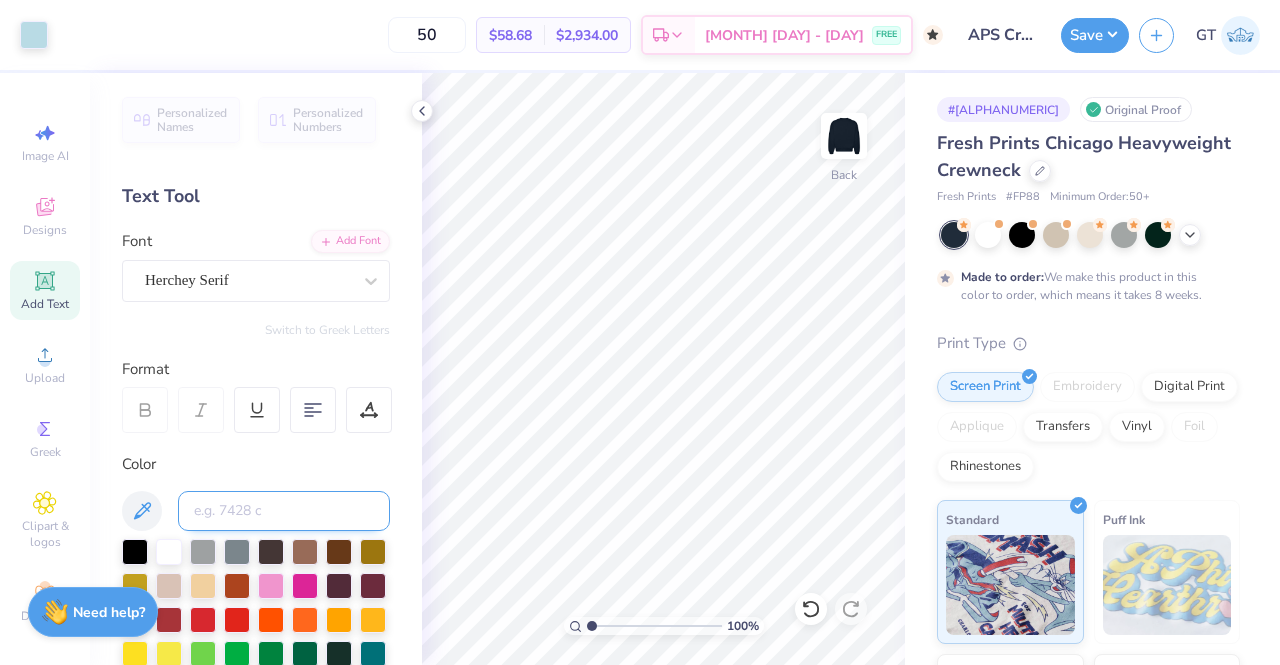 click at bounding box center [284, 511] 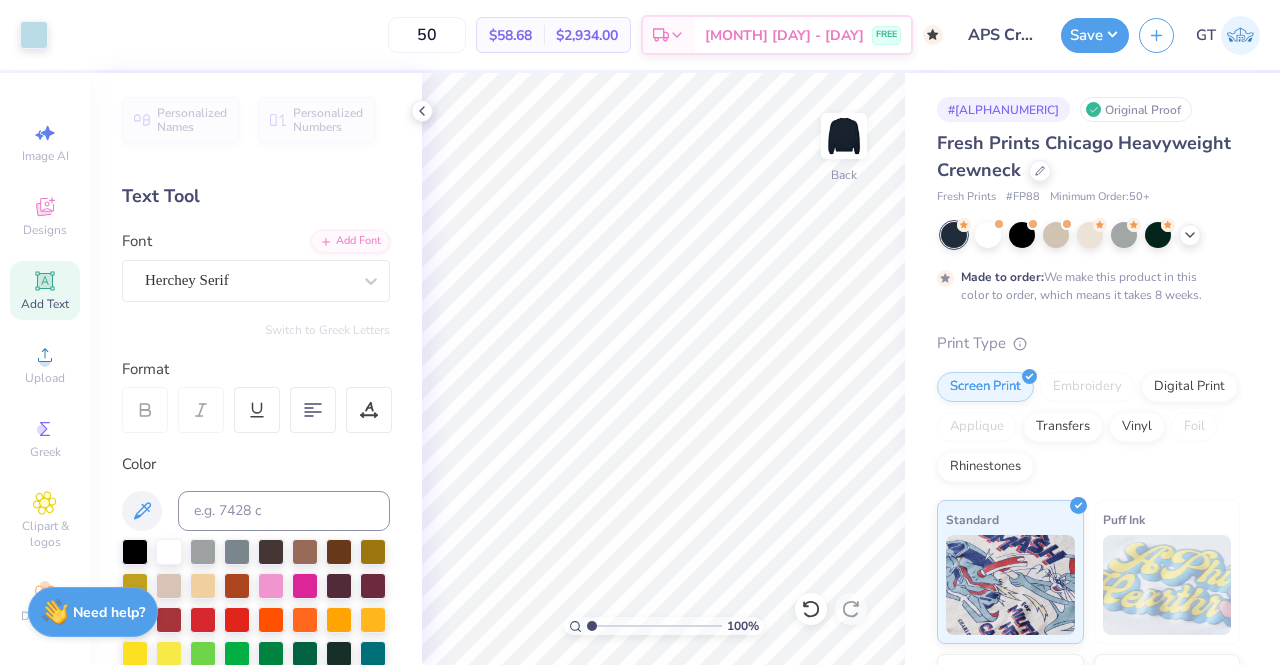 click 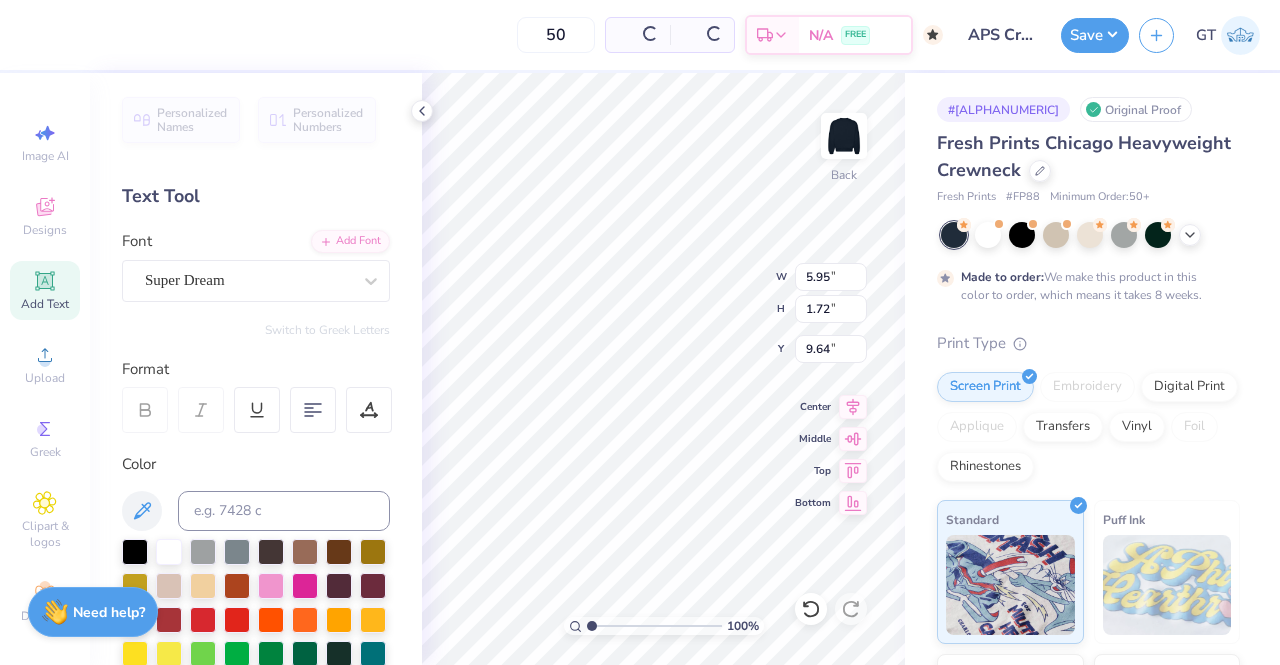 scroll, scrollTop: 16, scrollLeft: 2, axis: both 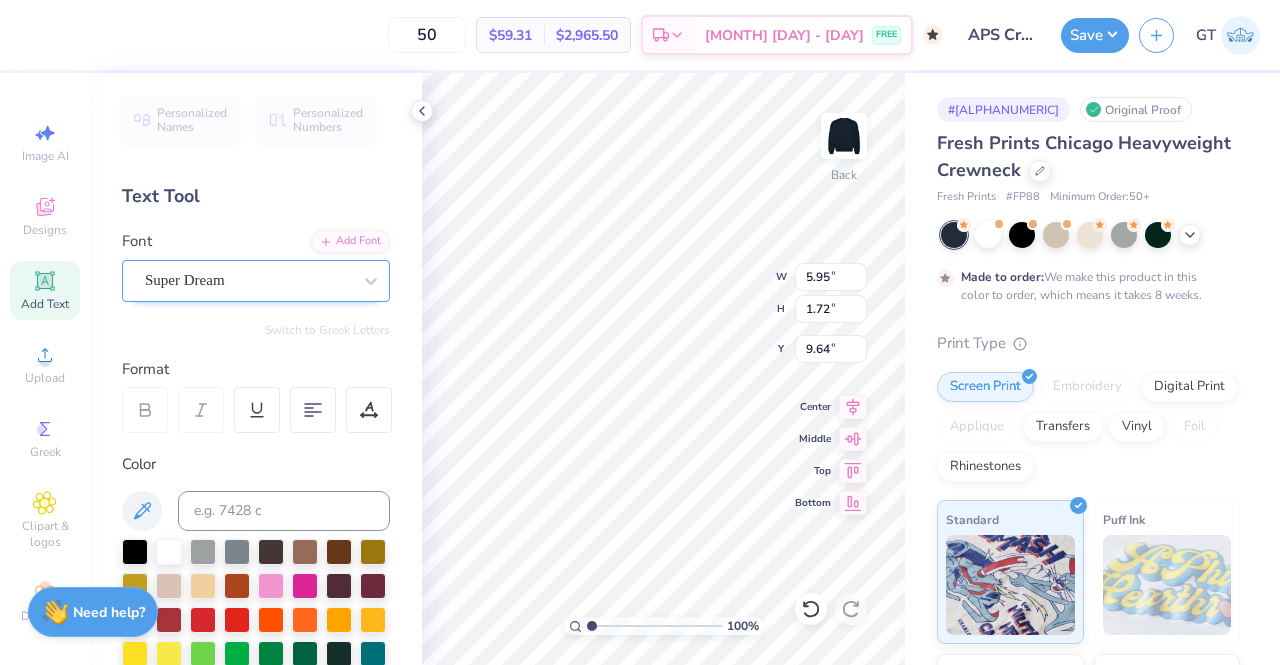 type on "®" 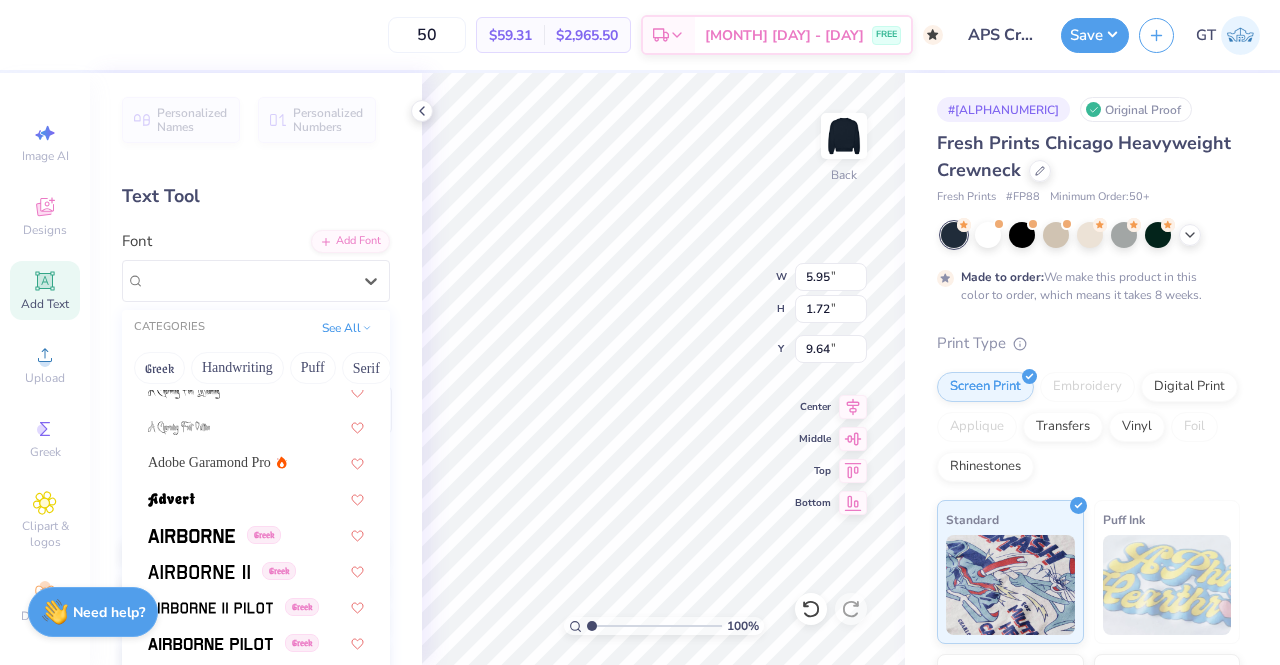 scroll, scrollTop: 339, scrollLeft: 0, axis: vertical 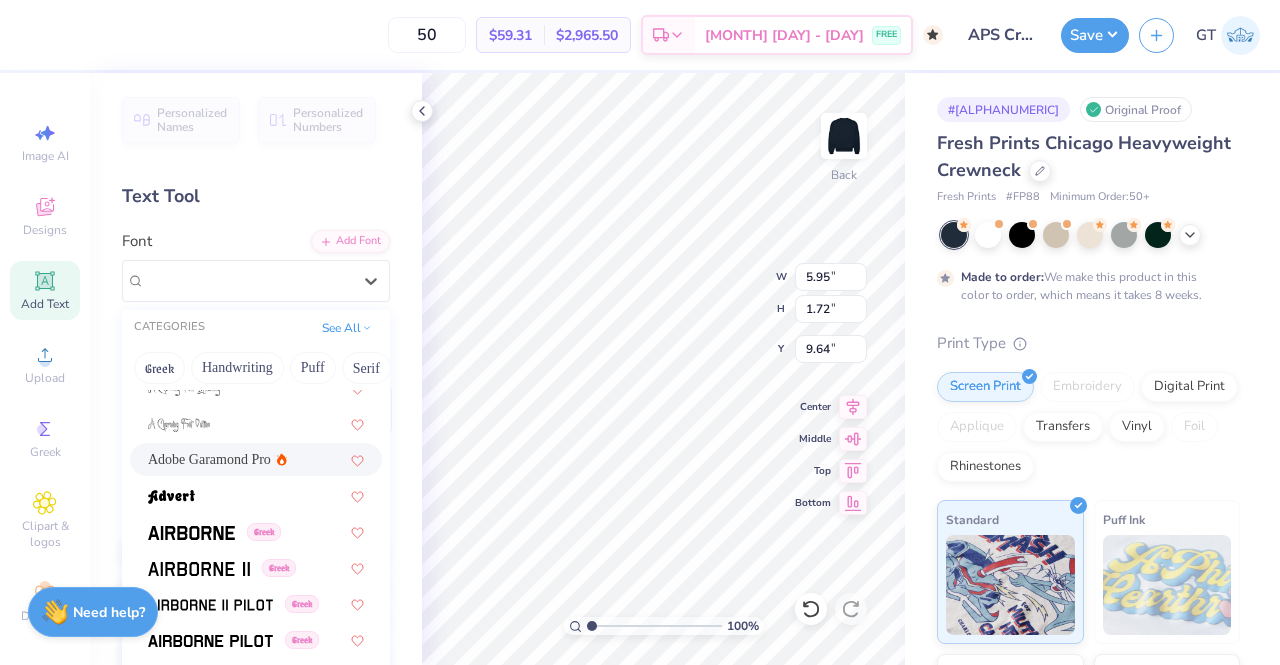 click on "Adobe Garamond Pro" at bounding box center (209, 459) 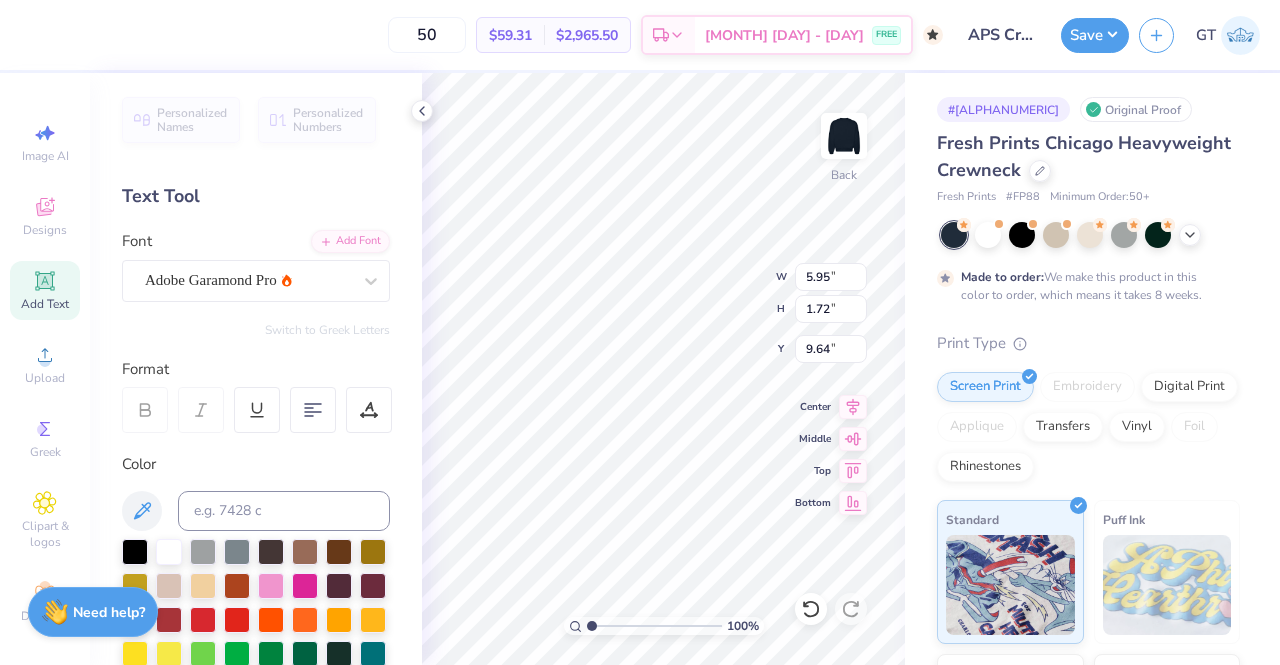 scroll, scrollTop: 16, scrollLeft: 2, axis: both 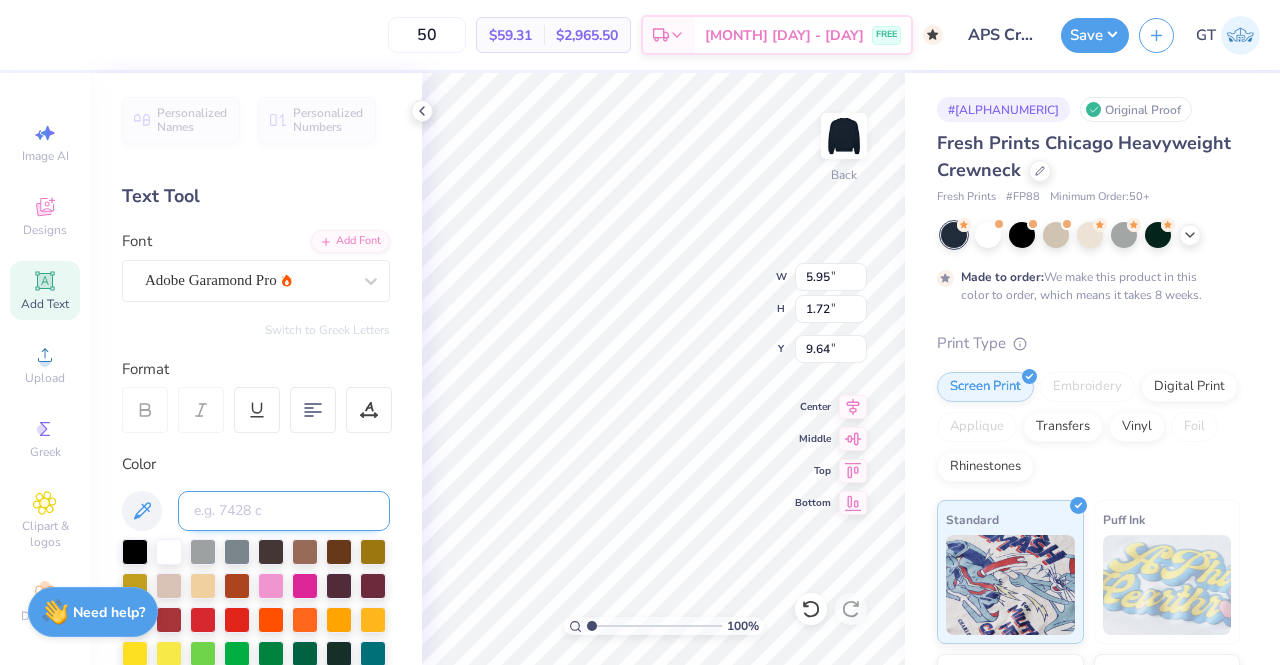 click at bounding box center (284, 511) 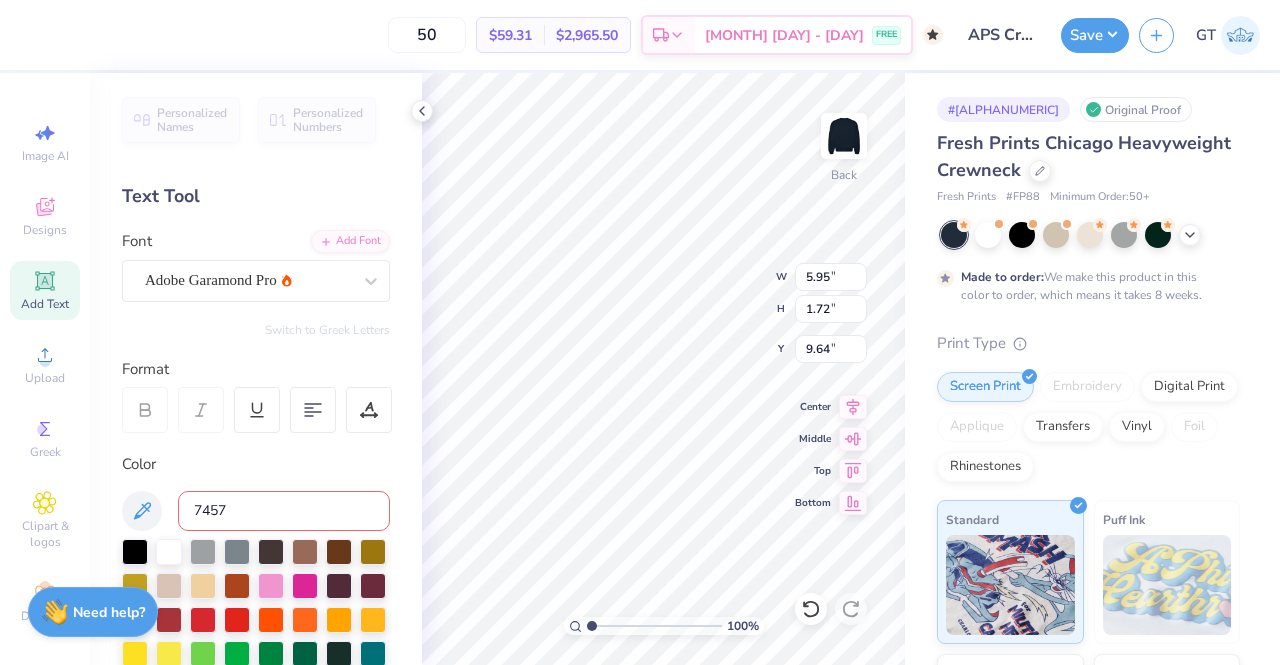 type on "7457C" 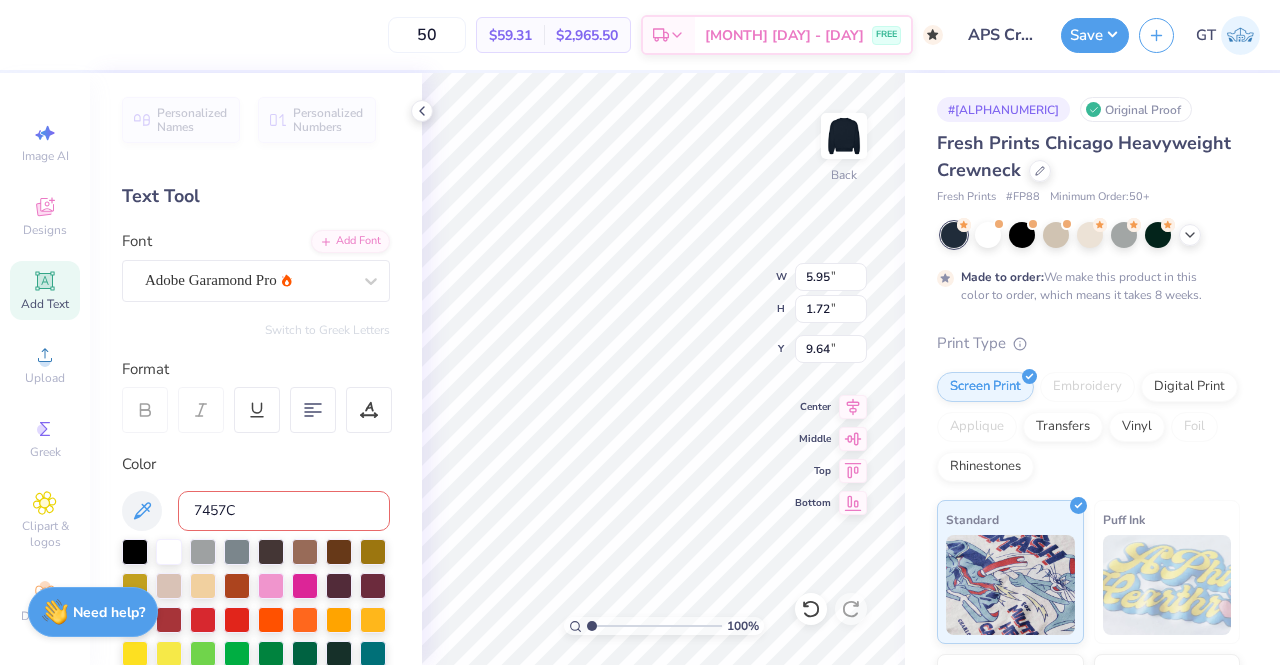 type 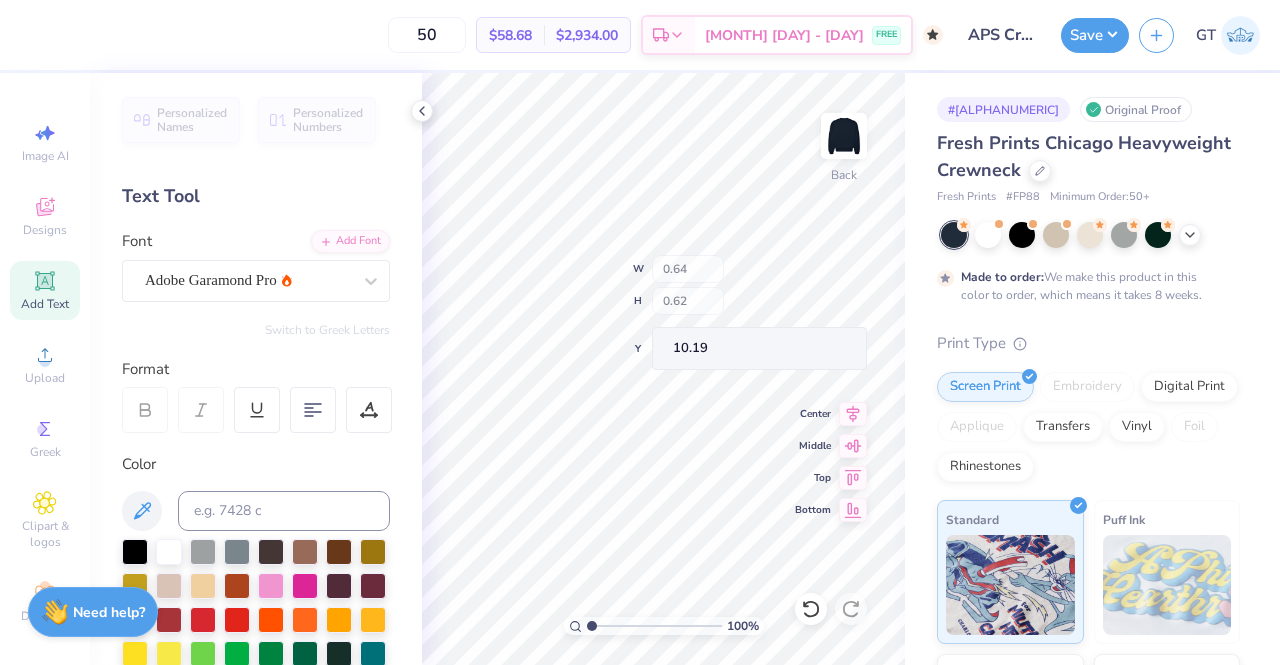 type on "0.40" 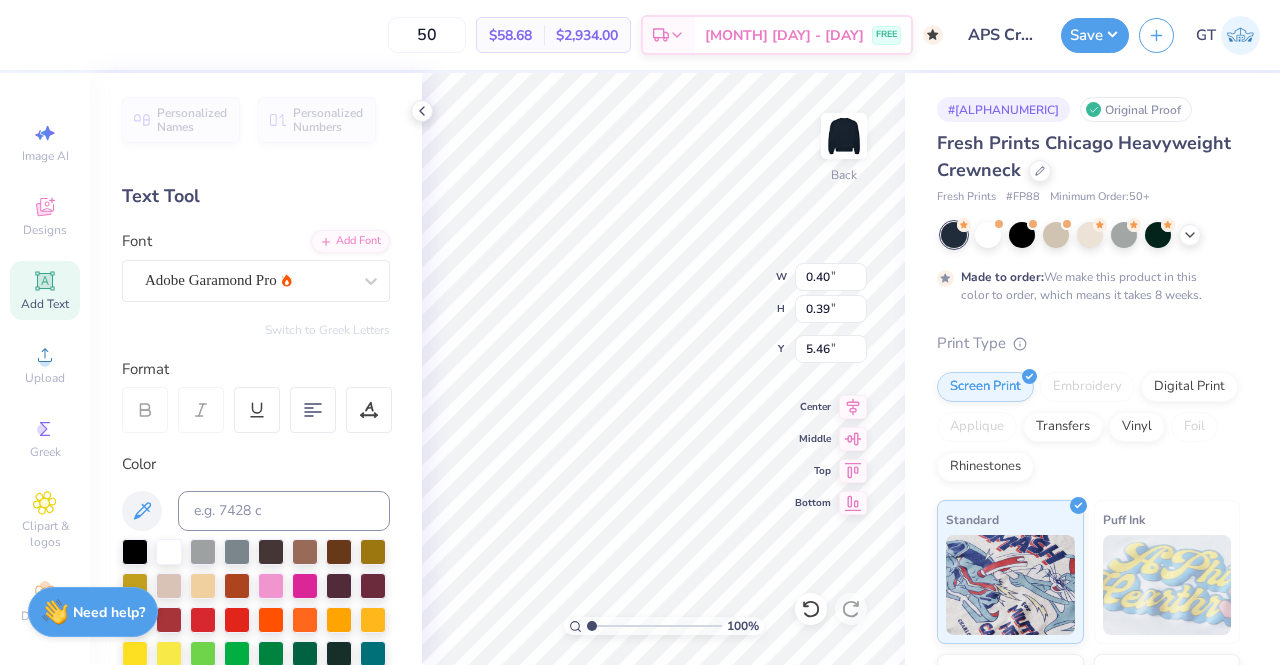 type on "5.46" 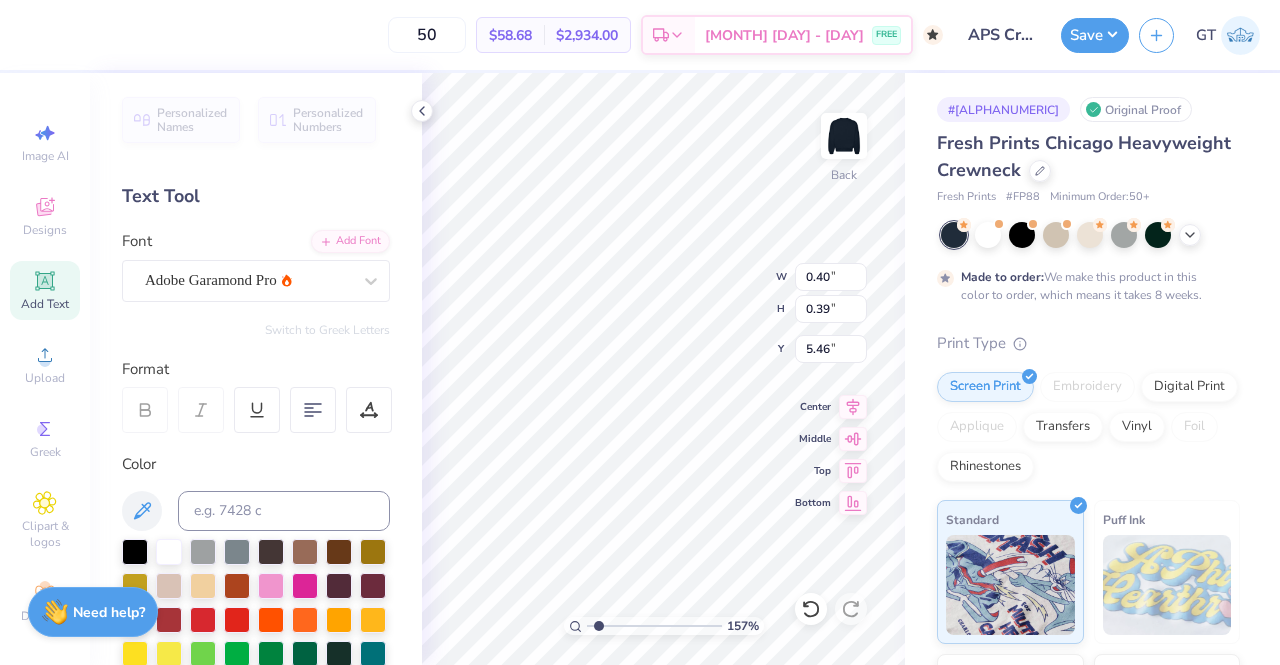 type on "1.57479586679319" 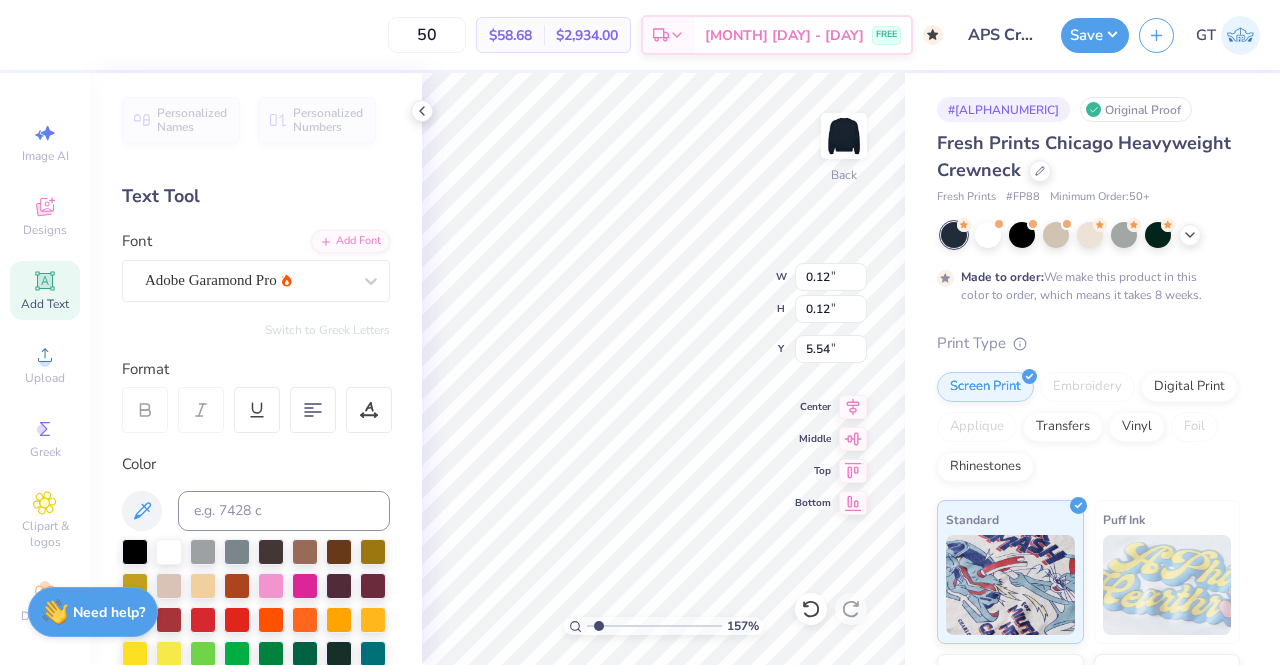 type on "1.57479586679319" 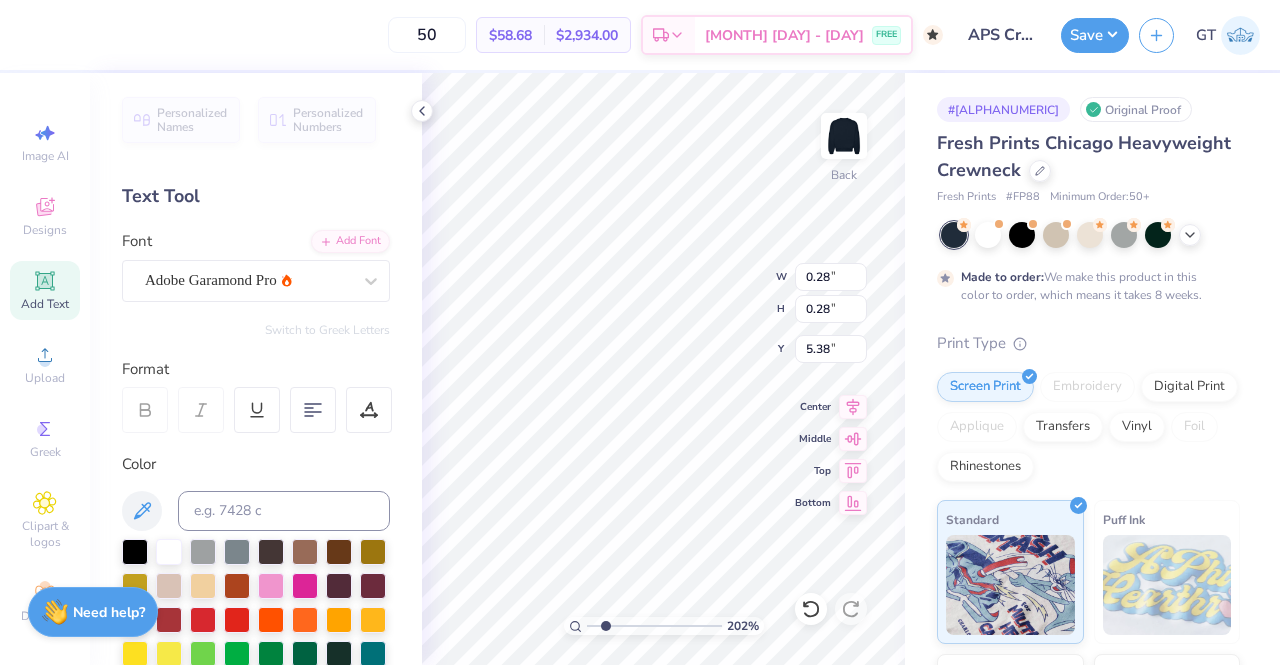 click on "202  % Back W 0.28 0.28 " H 0.28 0.28 " Y 5.38 5.38 " Center Middle Top Bottom" at bounding box center (663, 369) 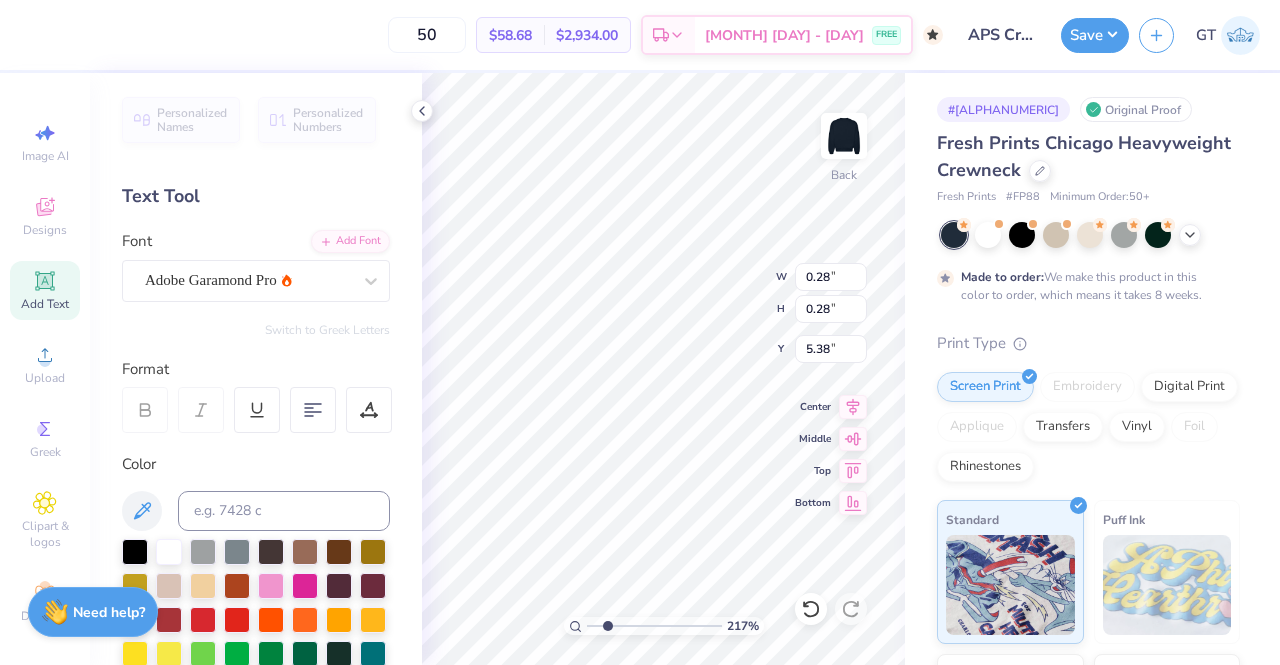 type on "2.16720427053241" 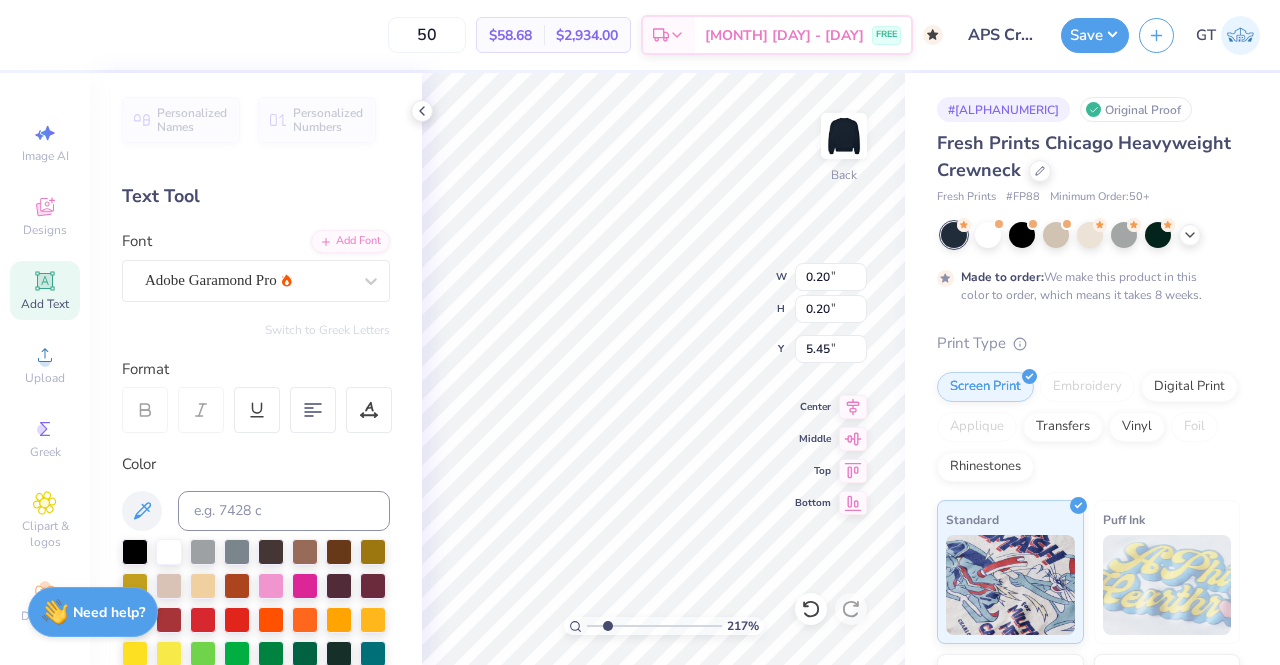 type on "2.16720427053241" 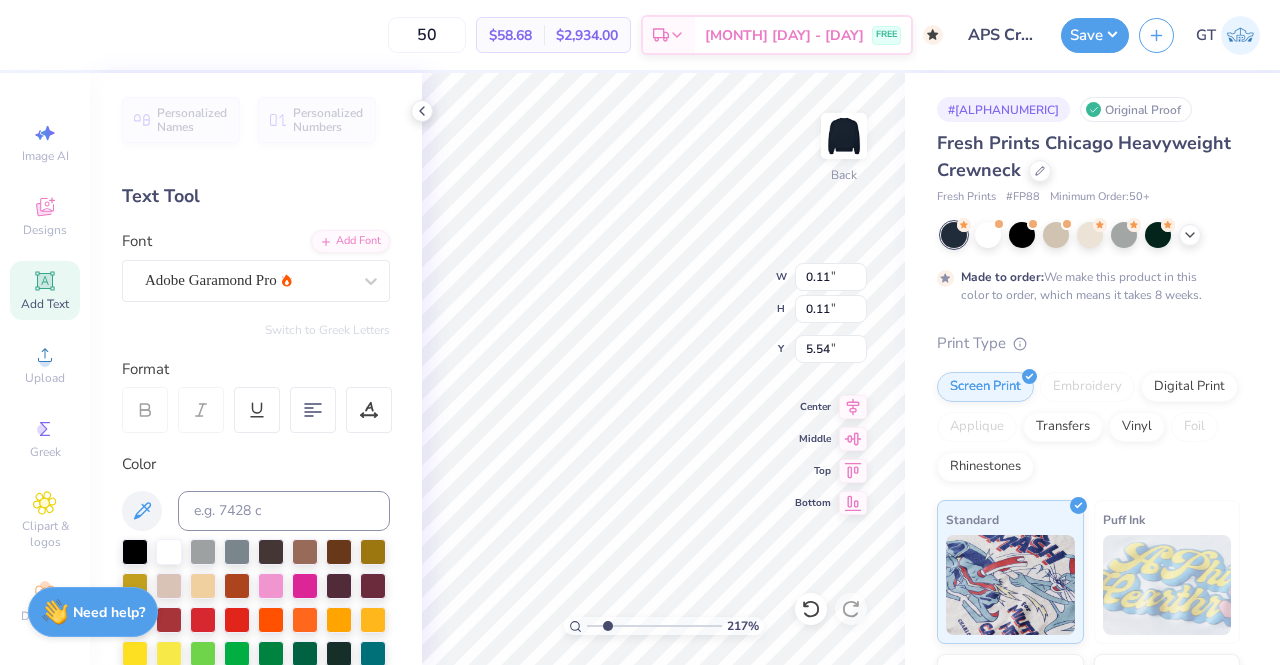 click on "217  % Back W 0.11 0.11 " H 0.11 0.11 " Y 5.54 5.54 " Center Middle Top Bottom" at bounding box center [663, 369] 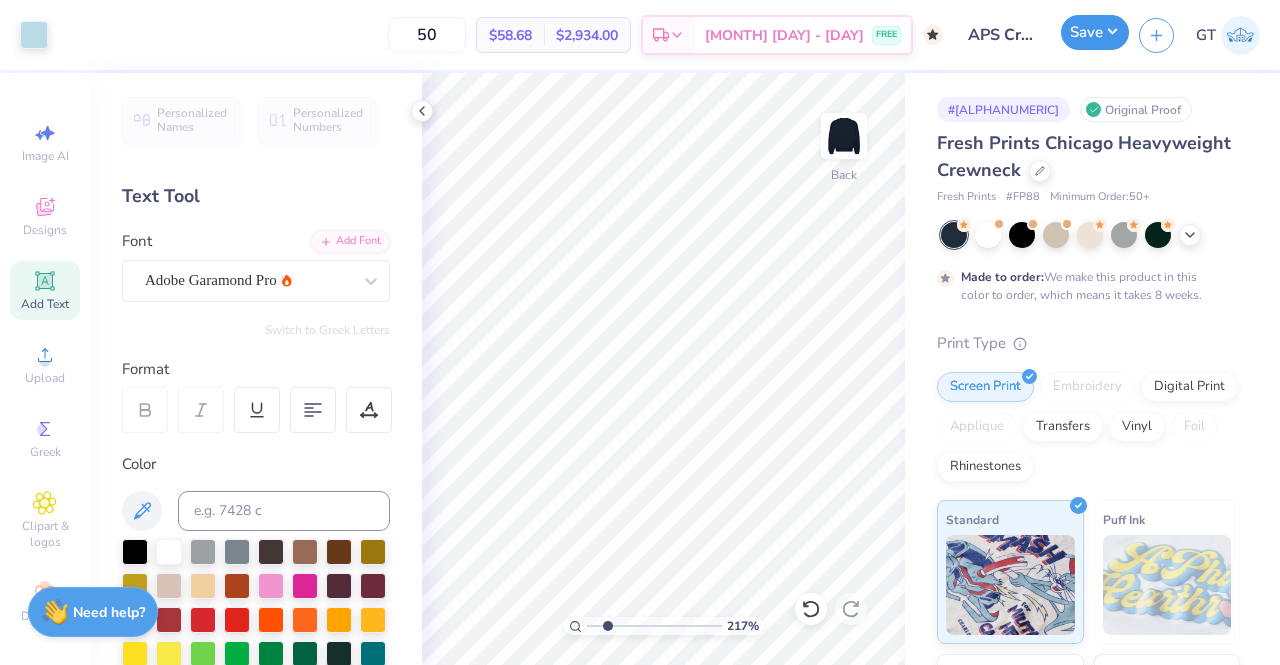 click on "Save" at bounding box center [1095, 32] 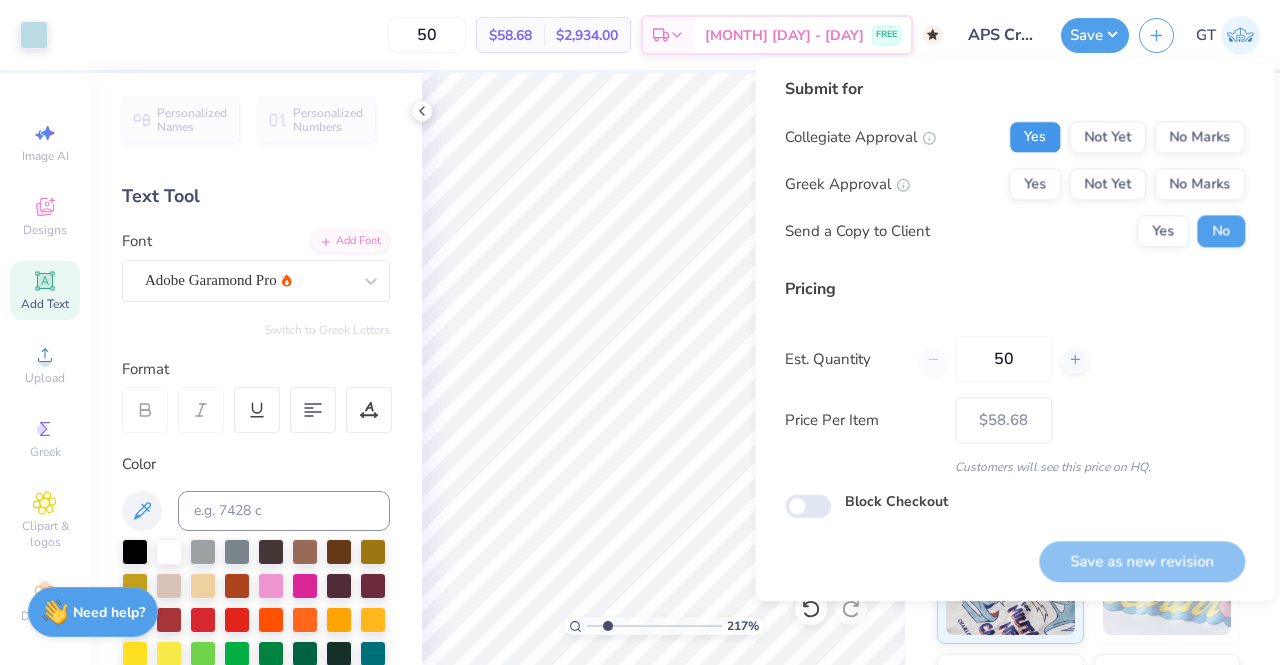click on "Yes" at bounding box center (1035, 137) 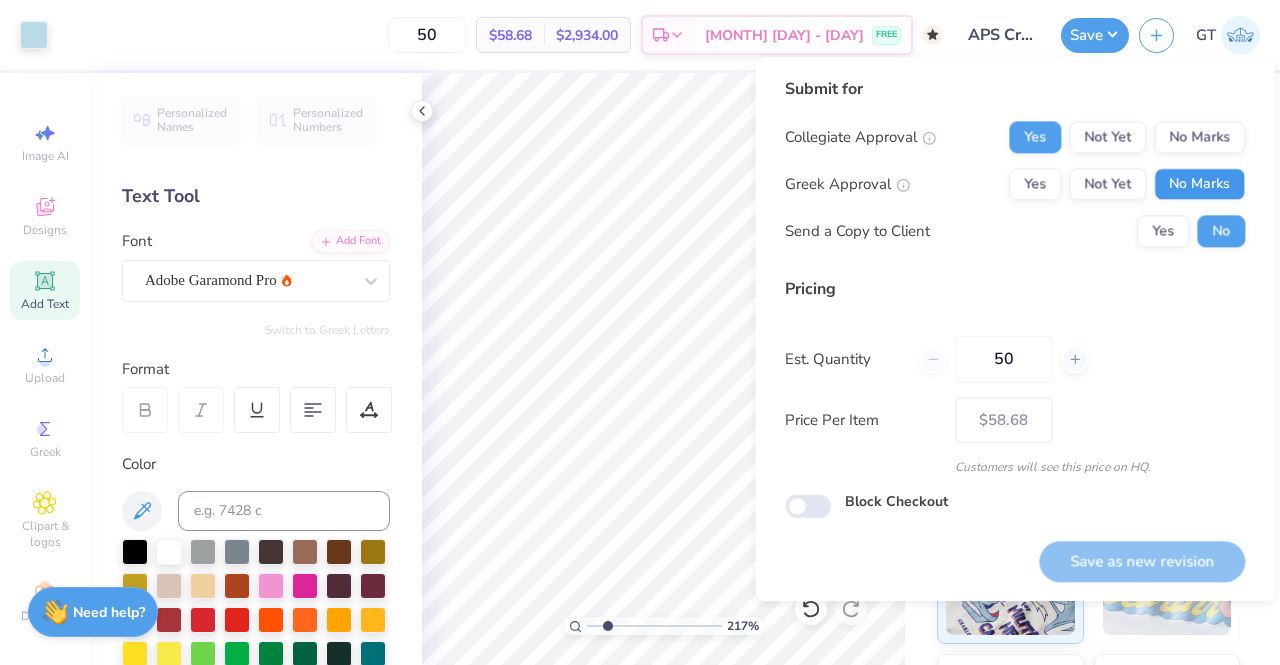 click on "No Marks" at bounding box center [1199, 184] 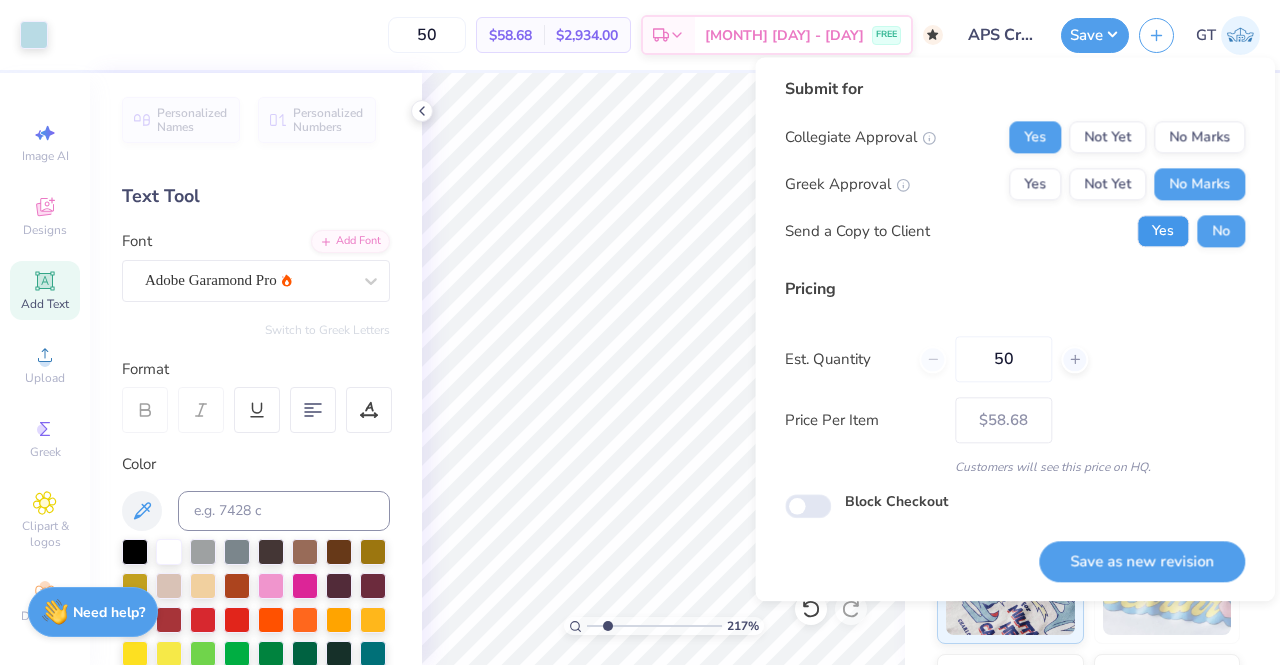 click on "Yes" at bounding box center [1163, 231] 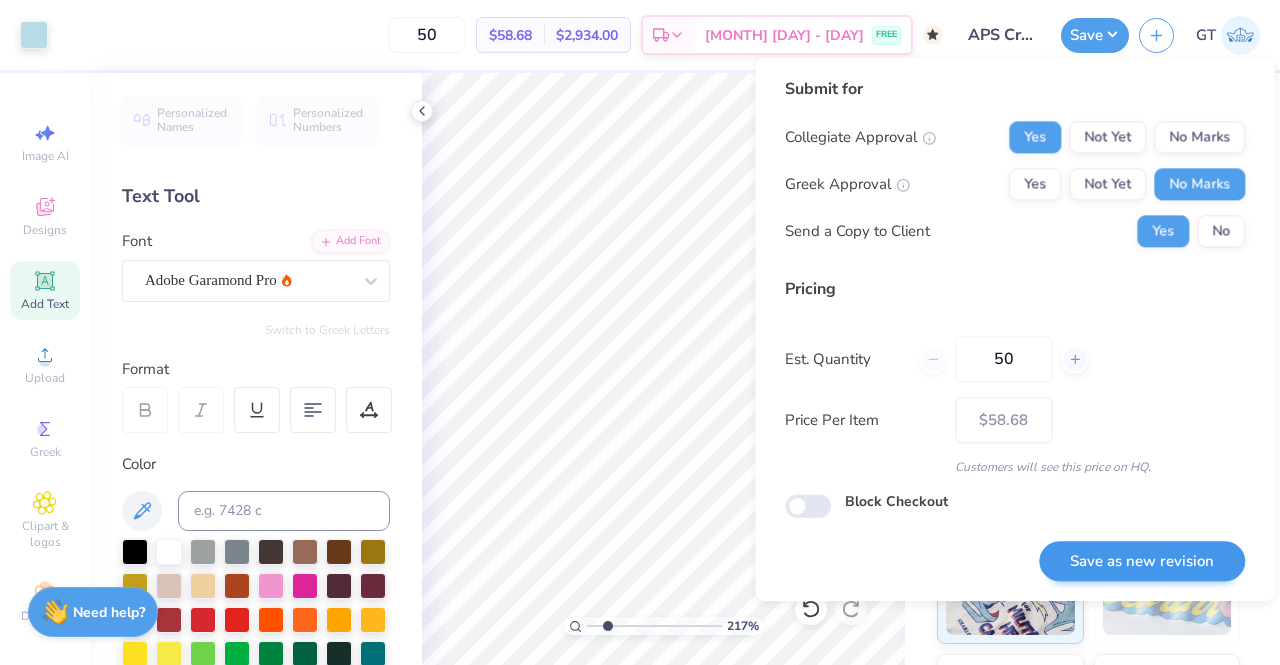 type on "2.16720427053241" 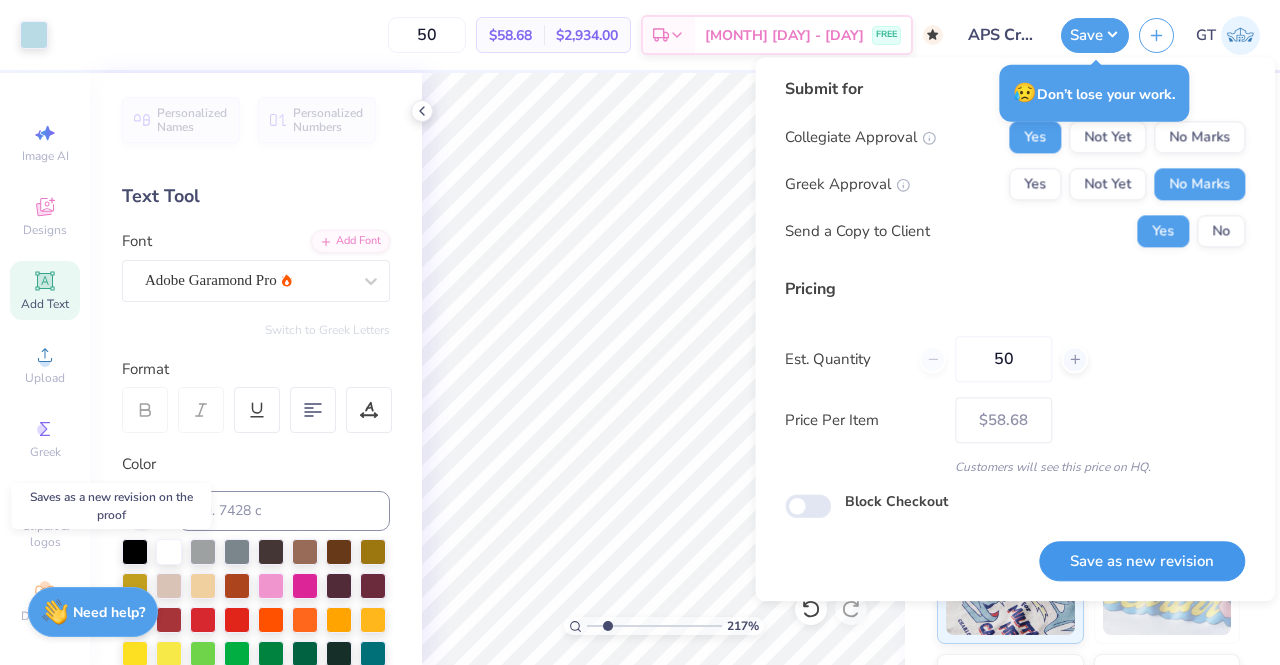 click on "Save as new revision" at bounding box center [1142, 561] 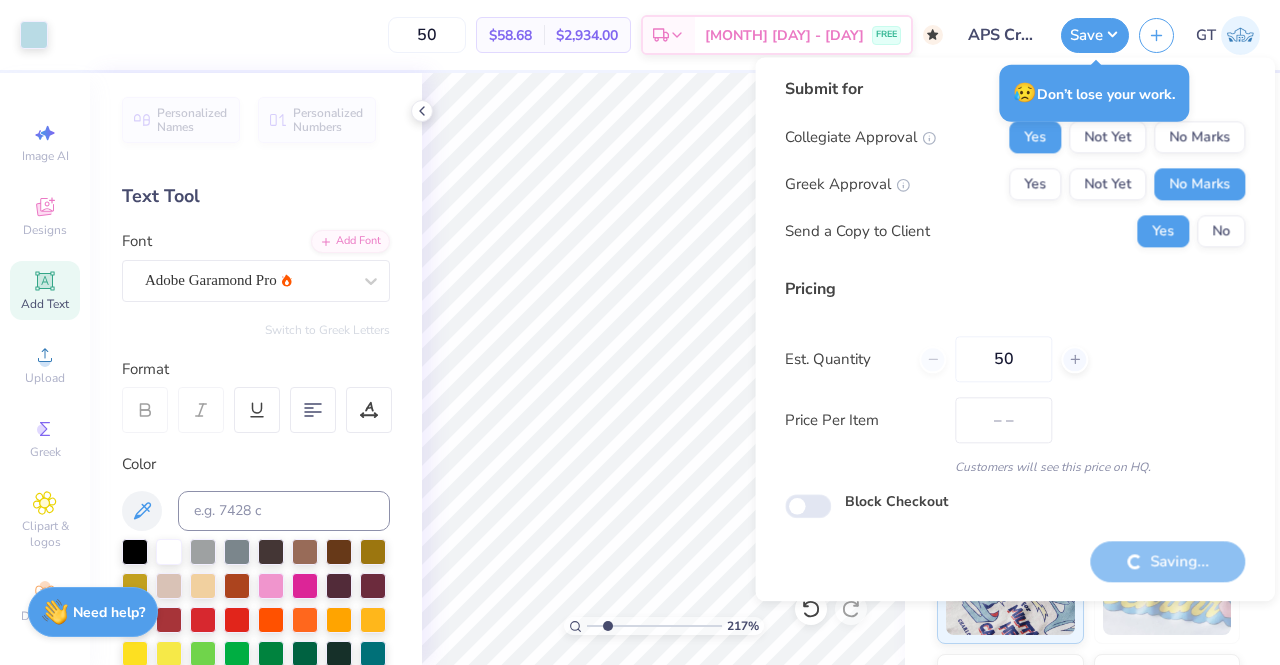 type on "$58.68" 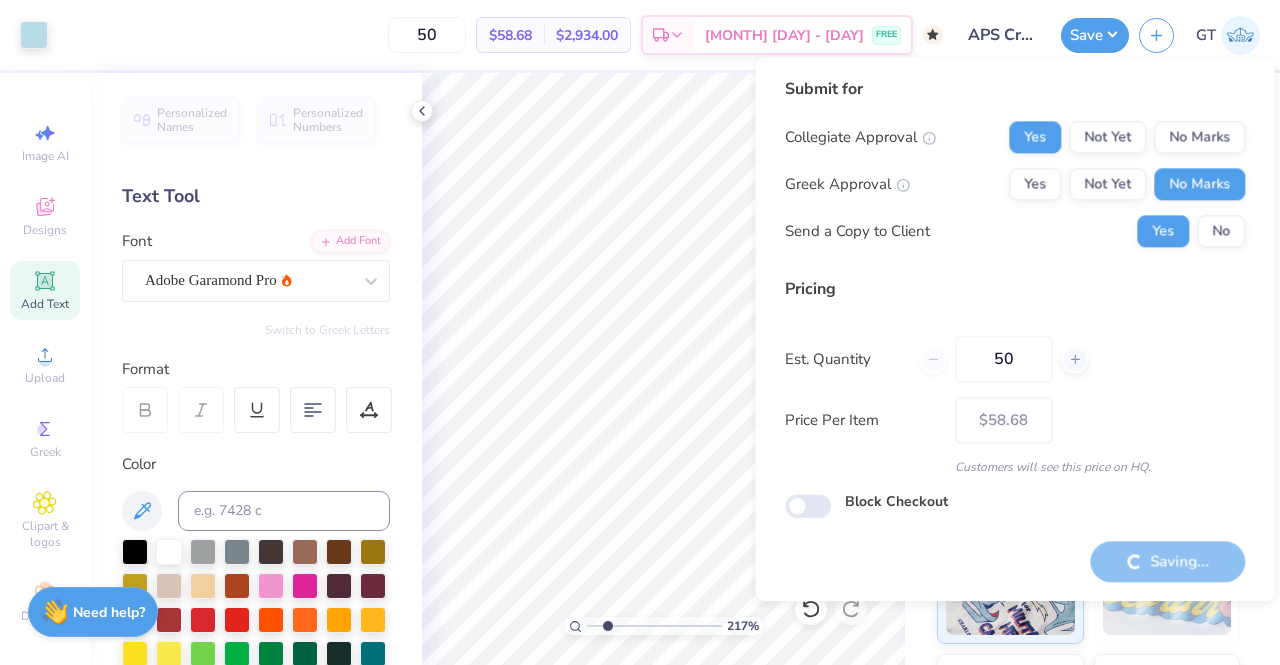 type on "2.16720427053241" 